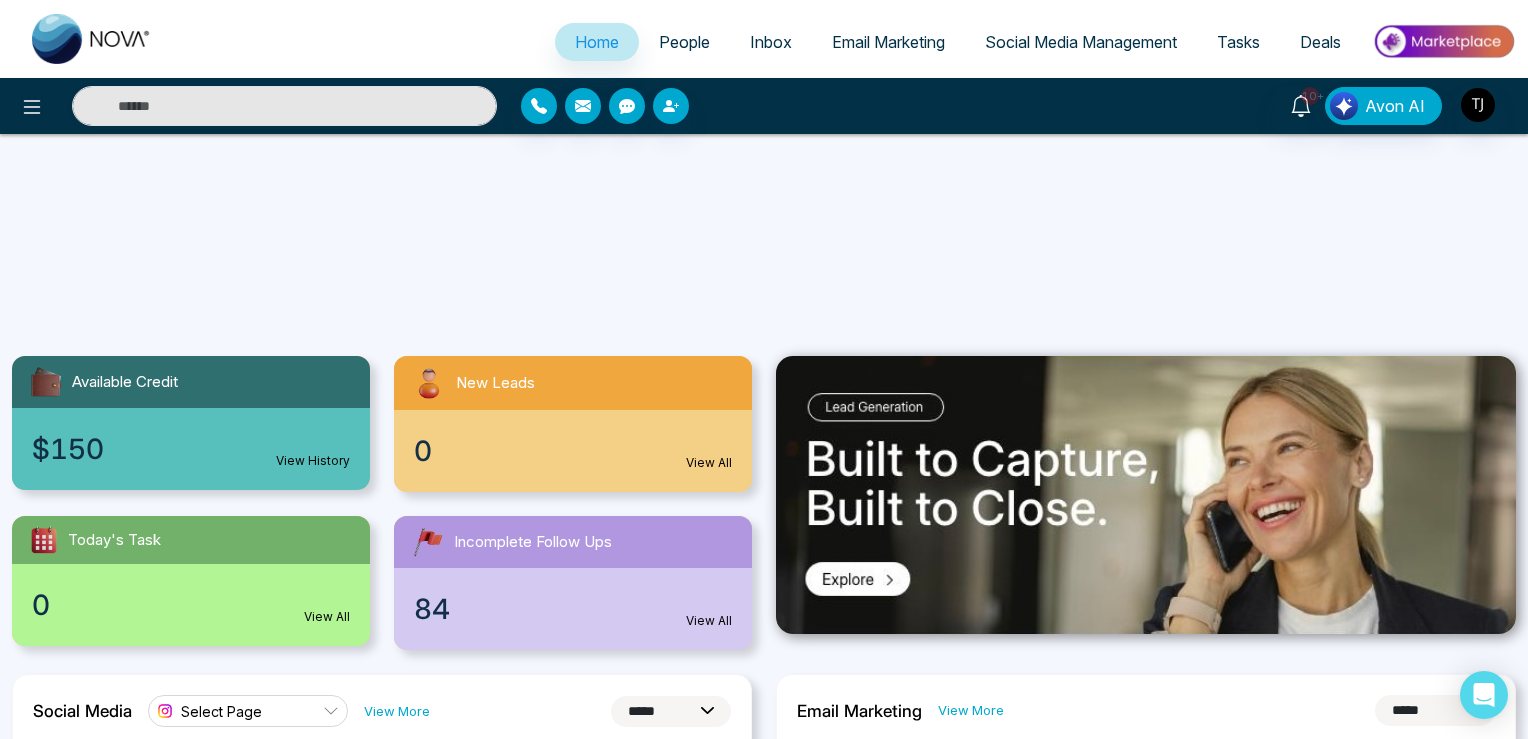 select on "*" 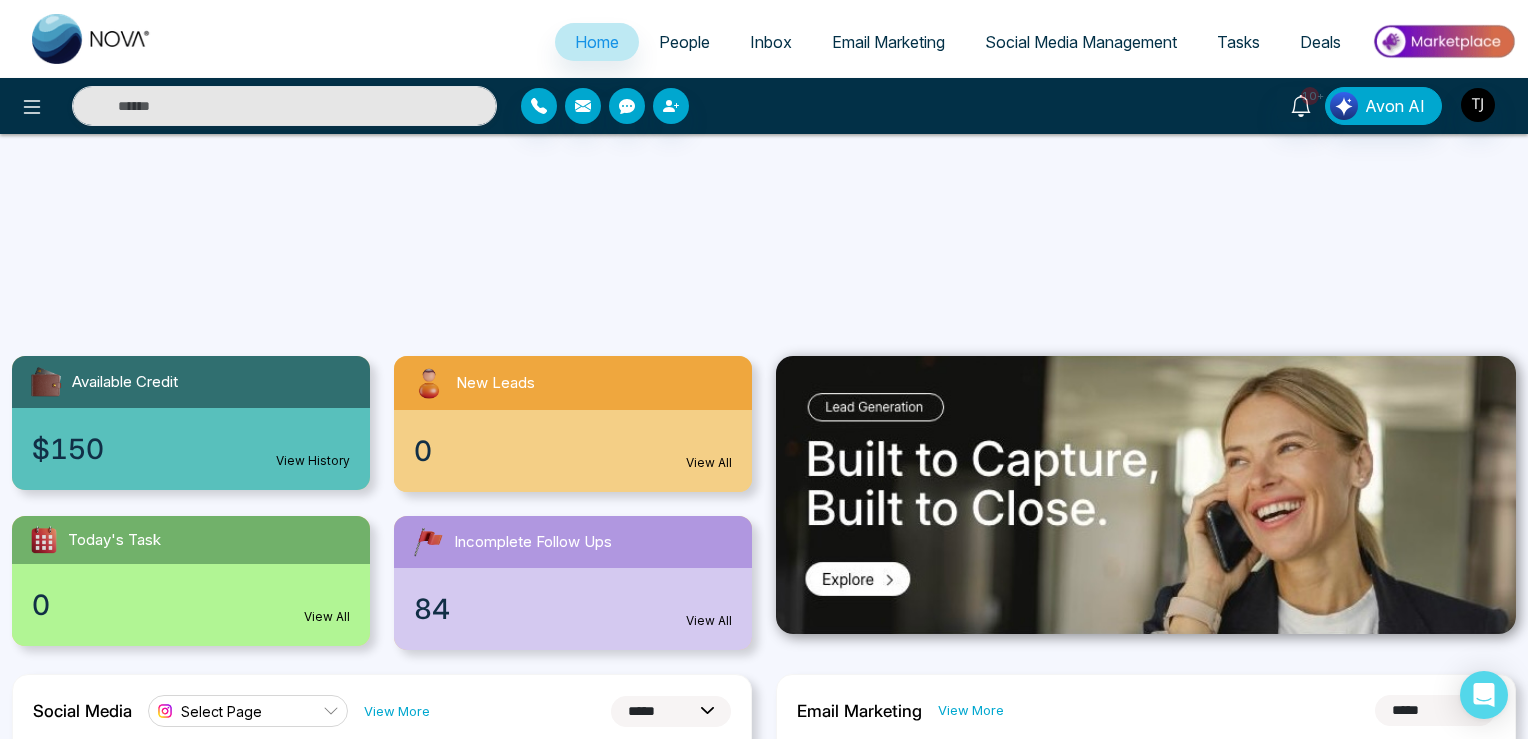 select on "*" 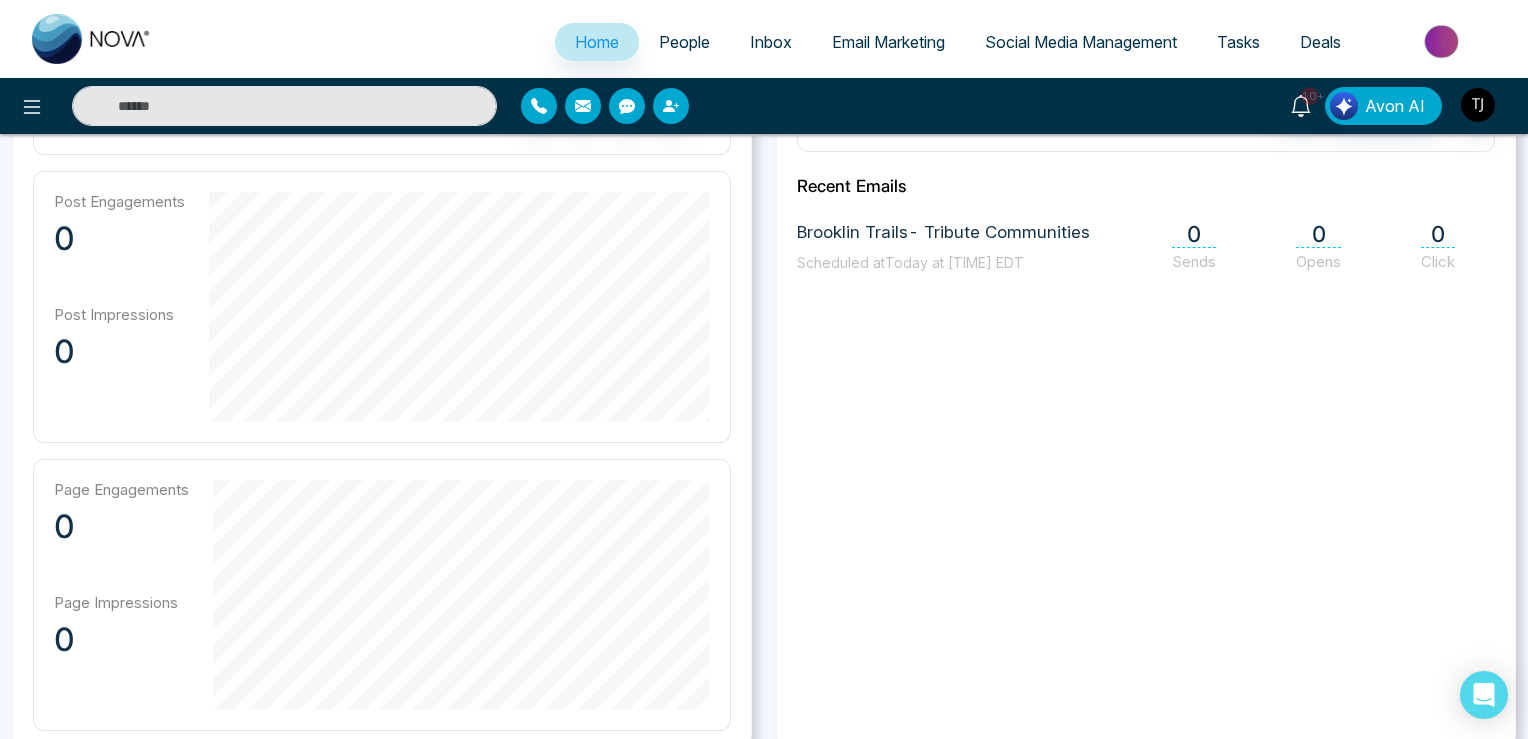 scroll, scrollTop: 860, scrollLeft: 0, axis: vertical 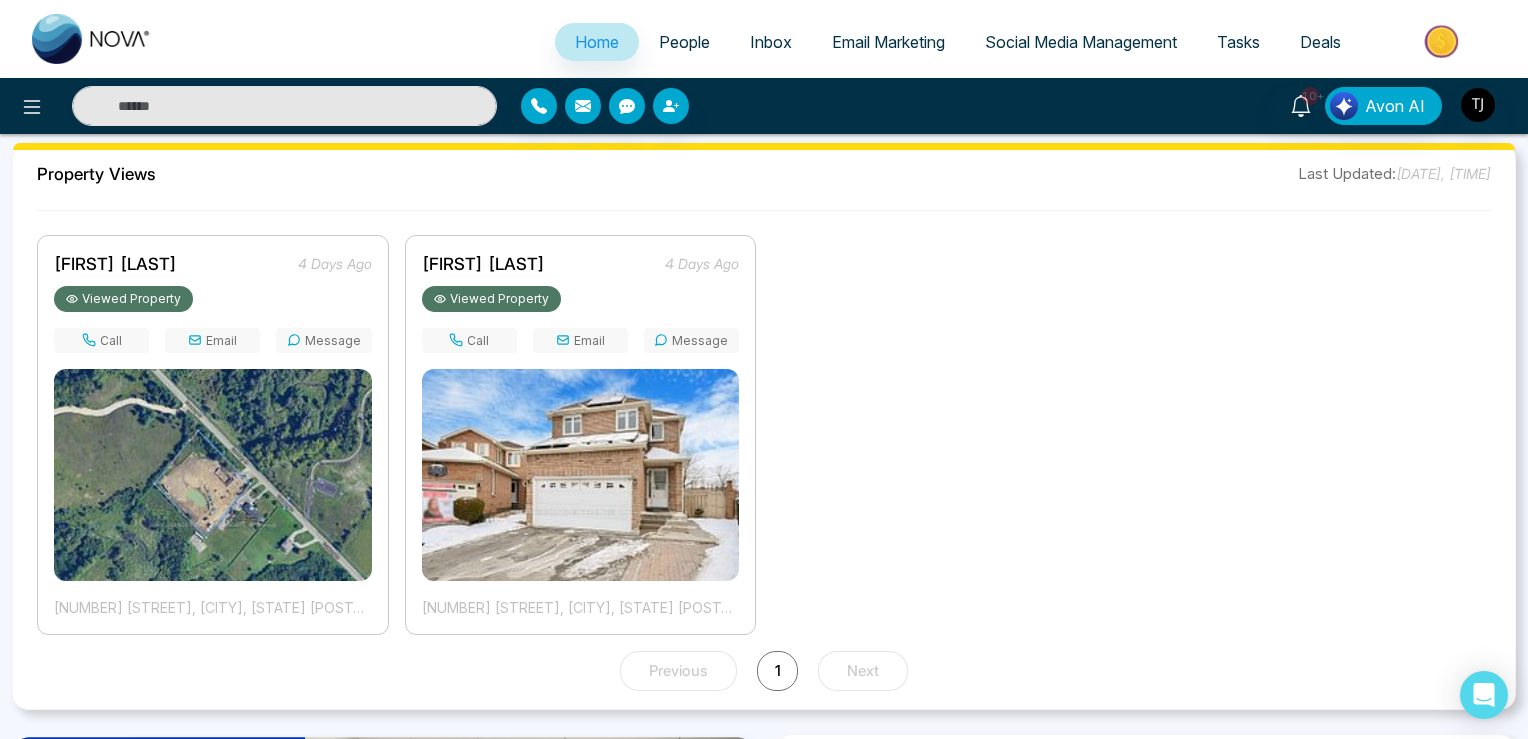 click on "Property Views Last Updated:  [DATE], [TIME]" at bounding box center (764, 173) 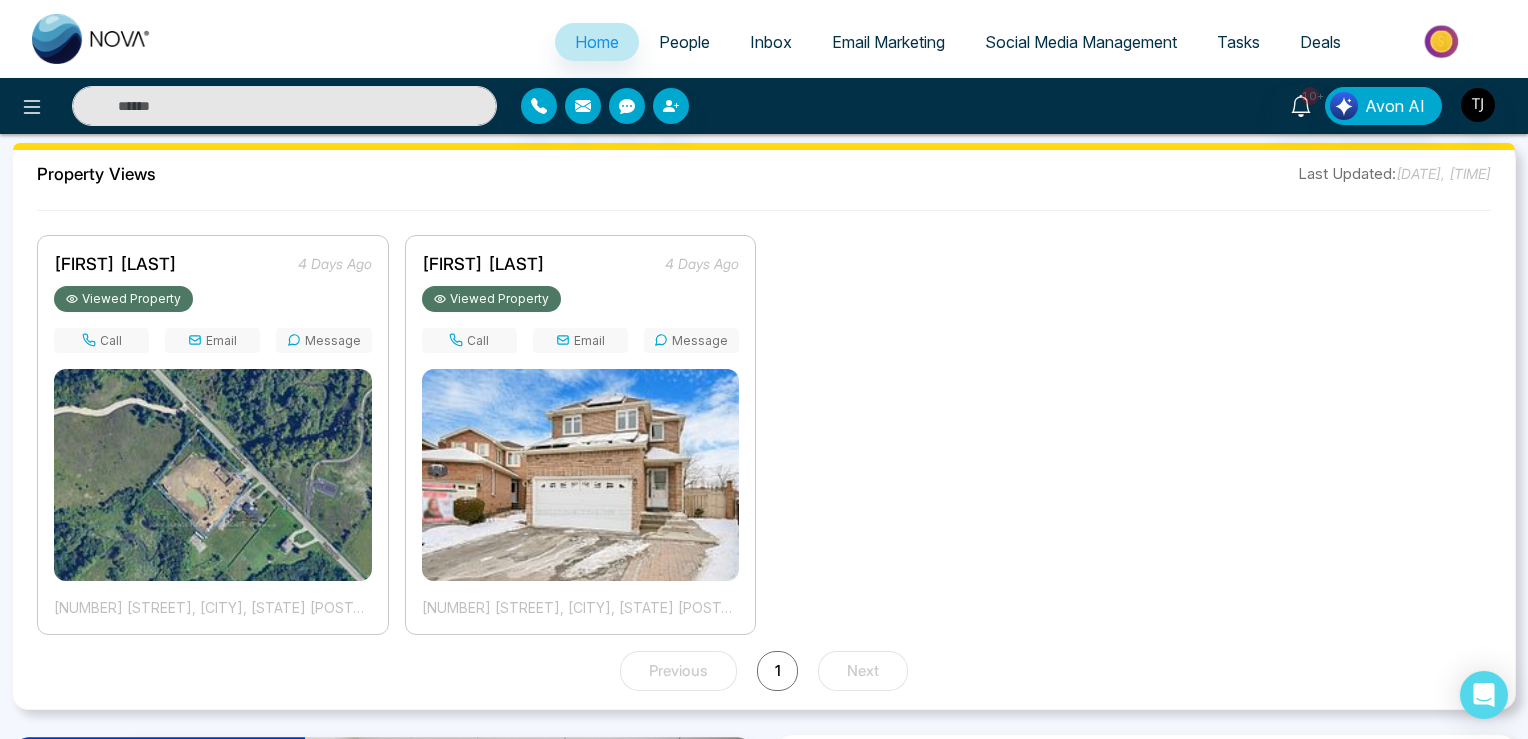 click on "[FIRST] [LAST]" at bounding box center [115, 264] 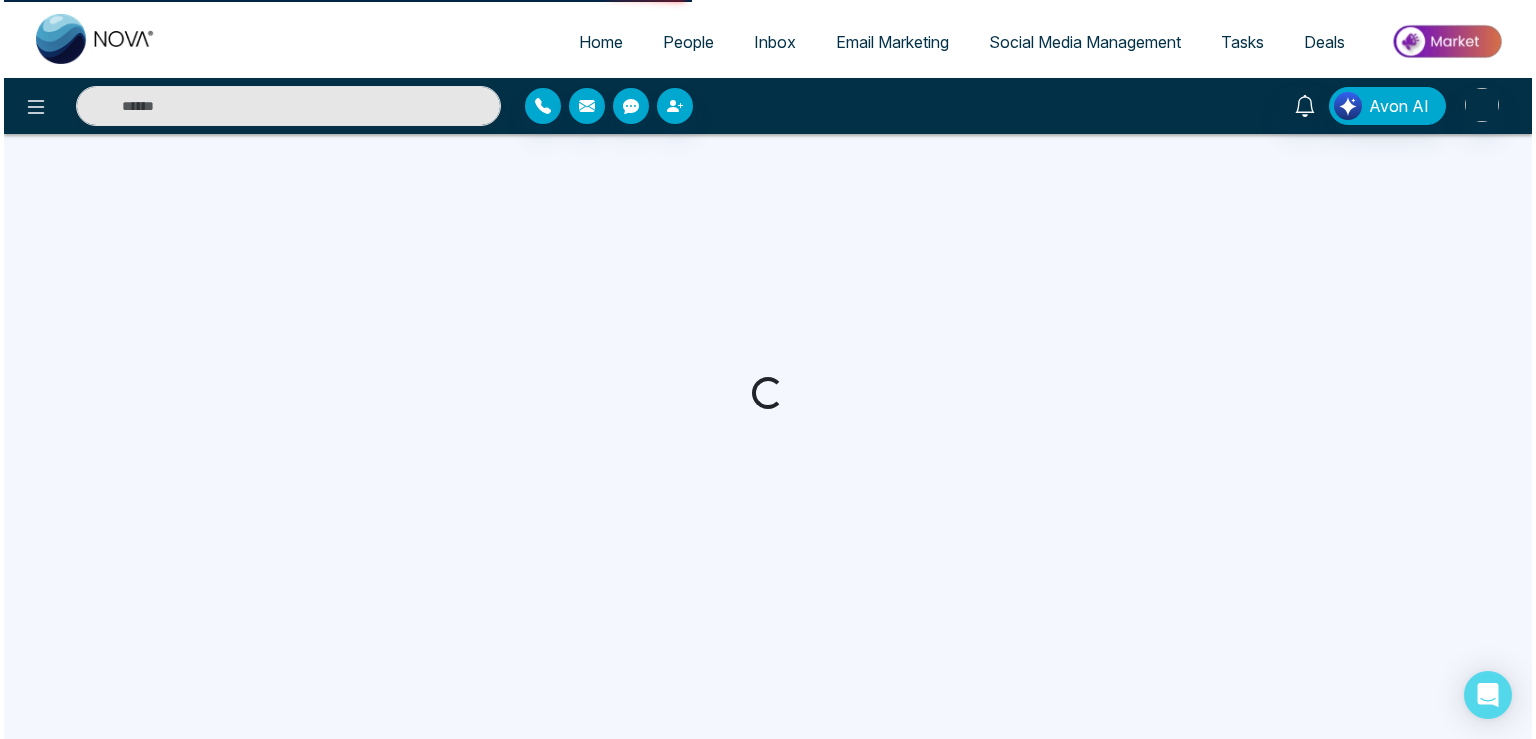 scroll, scrollTop: 0, scrollLeft: 0, axis: both 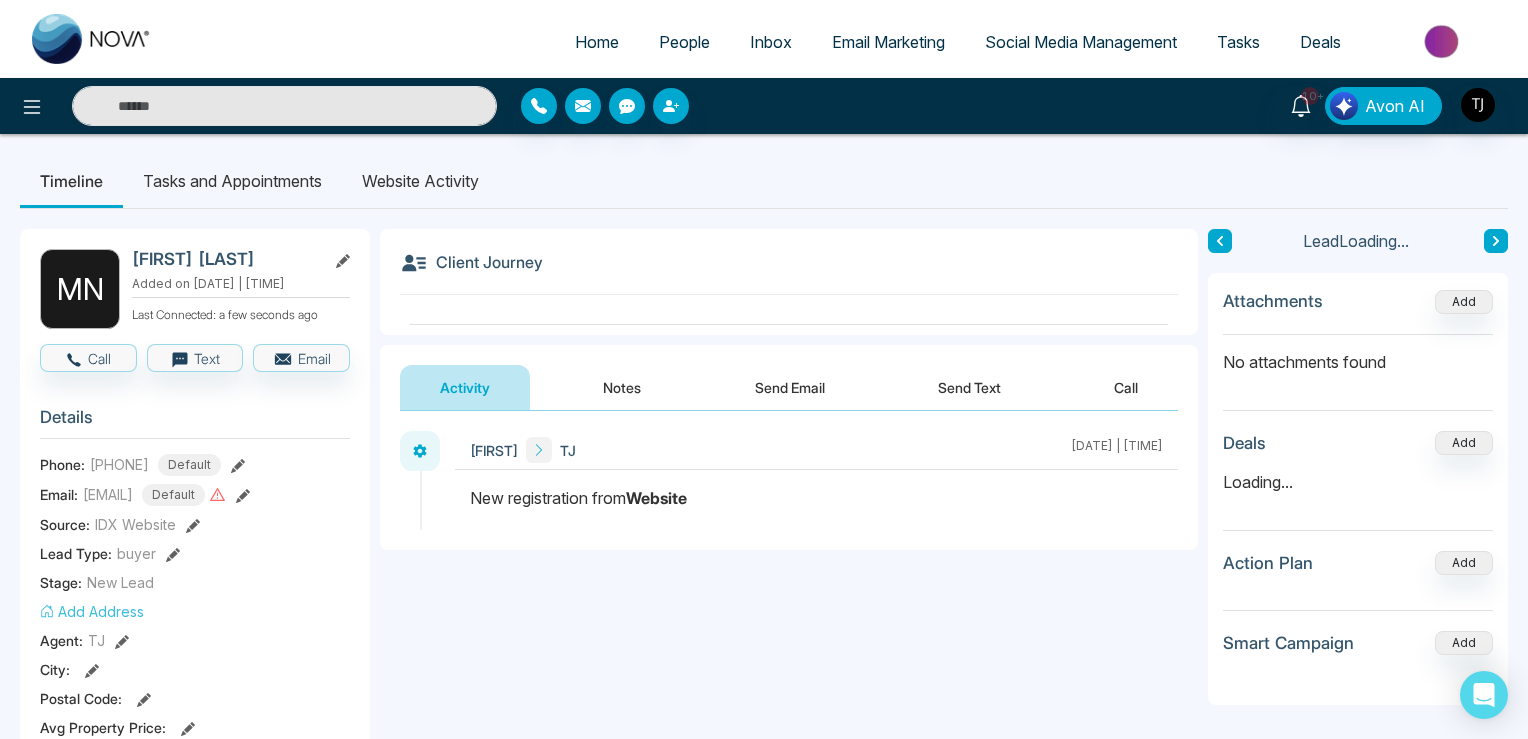 click on "Website Activity" at bounding box center (420, 181) 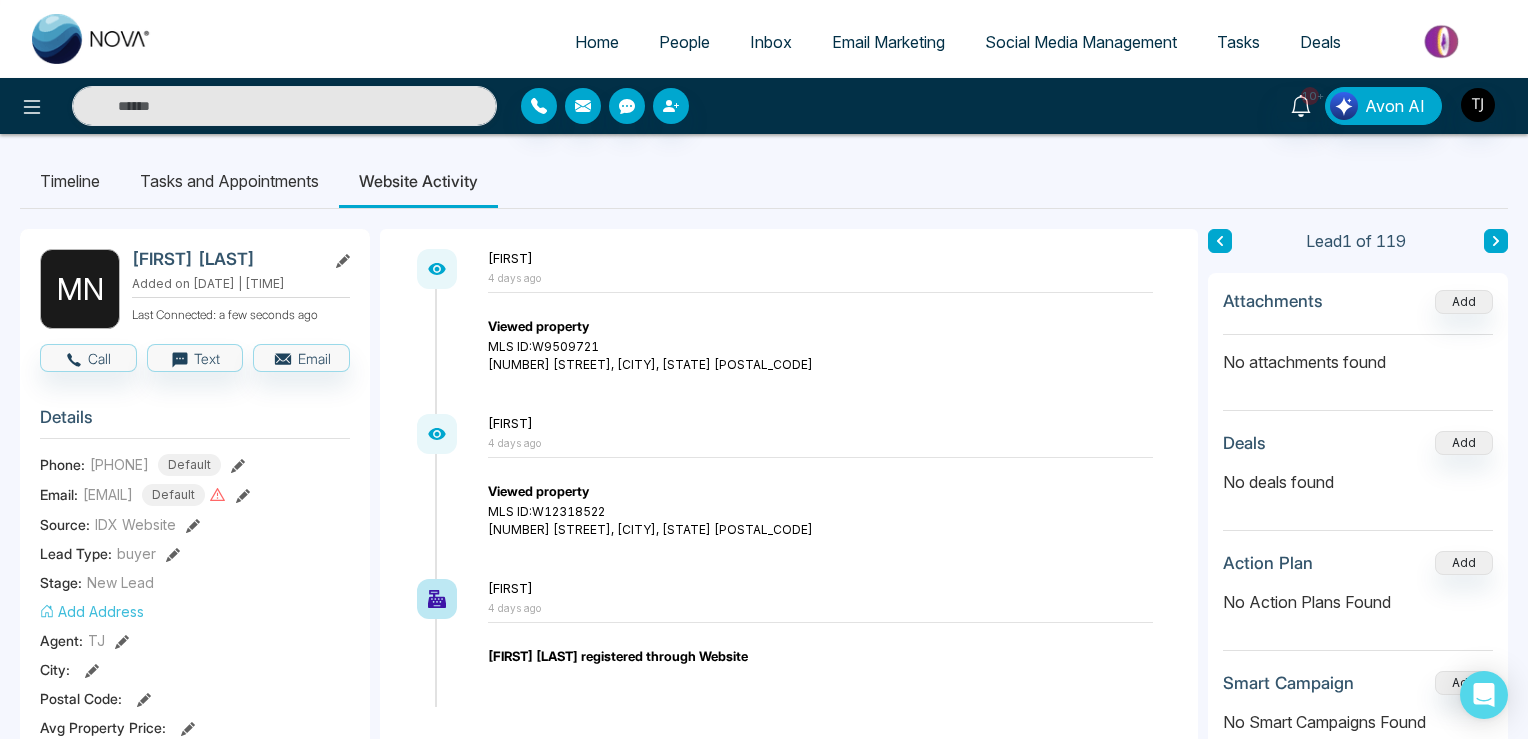 click on "Home People Inbox Email Marketing Social Media Management Tasks Deals" at bounding box center (844, 43) 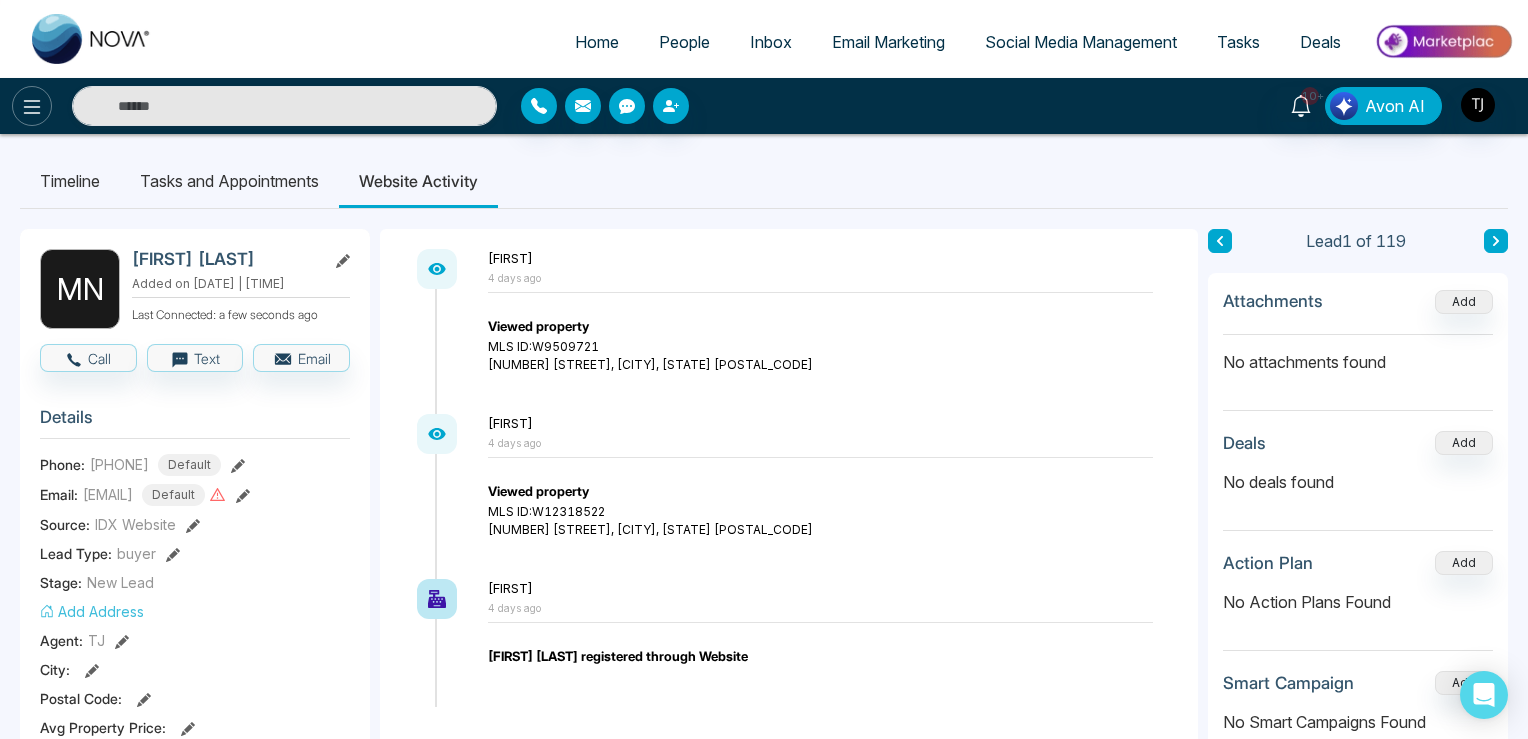 click 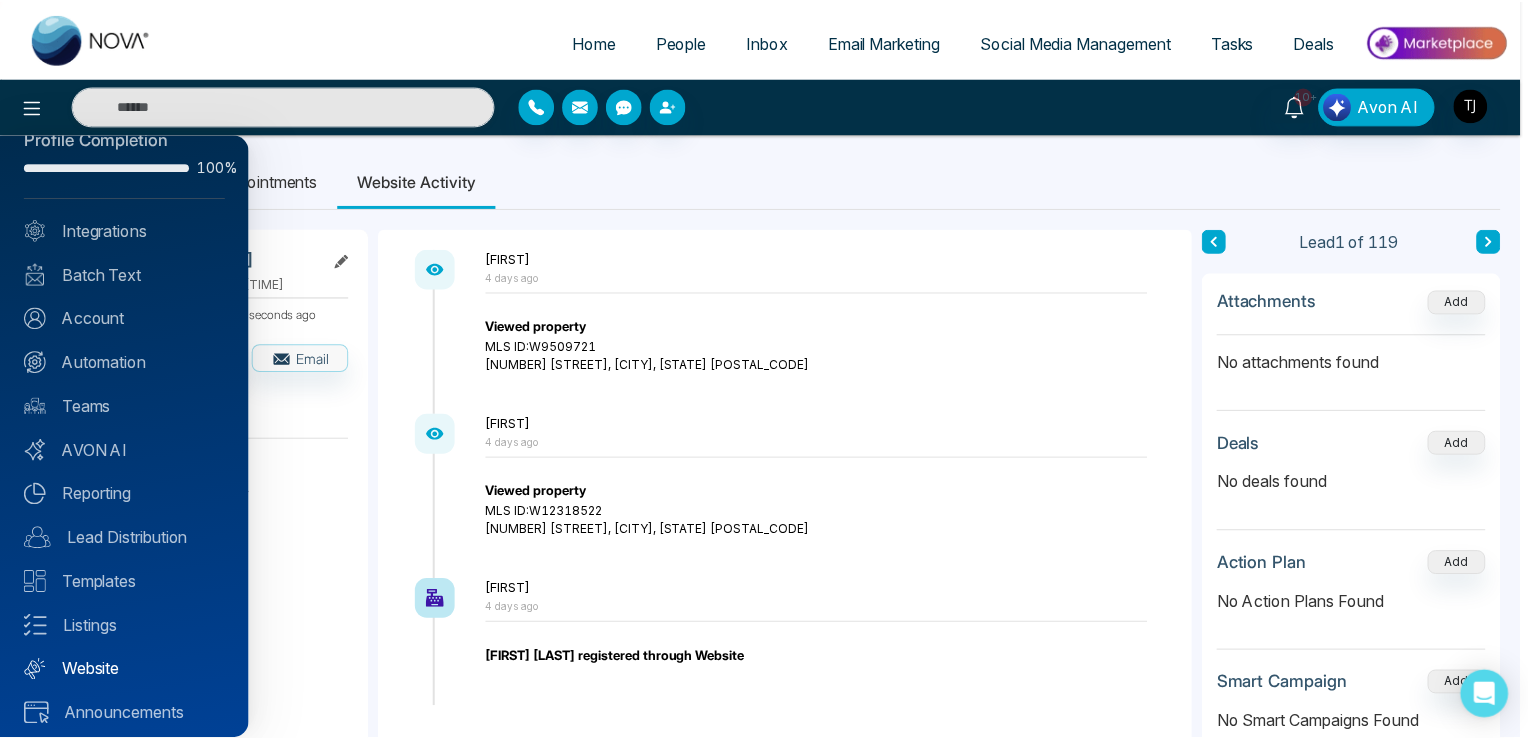 scroll, scrollTop: 47, scrollLeft: 0, axis: vertical 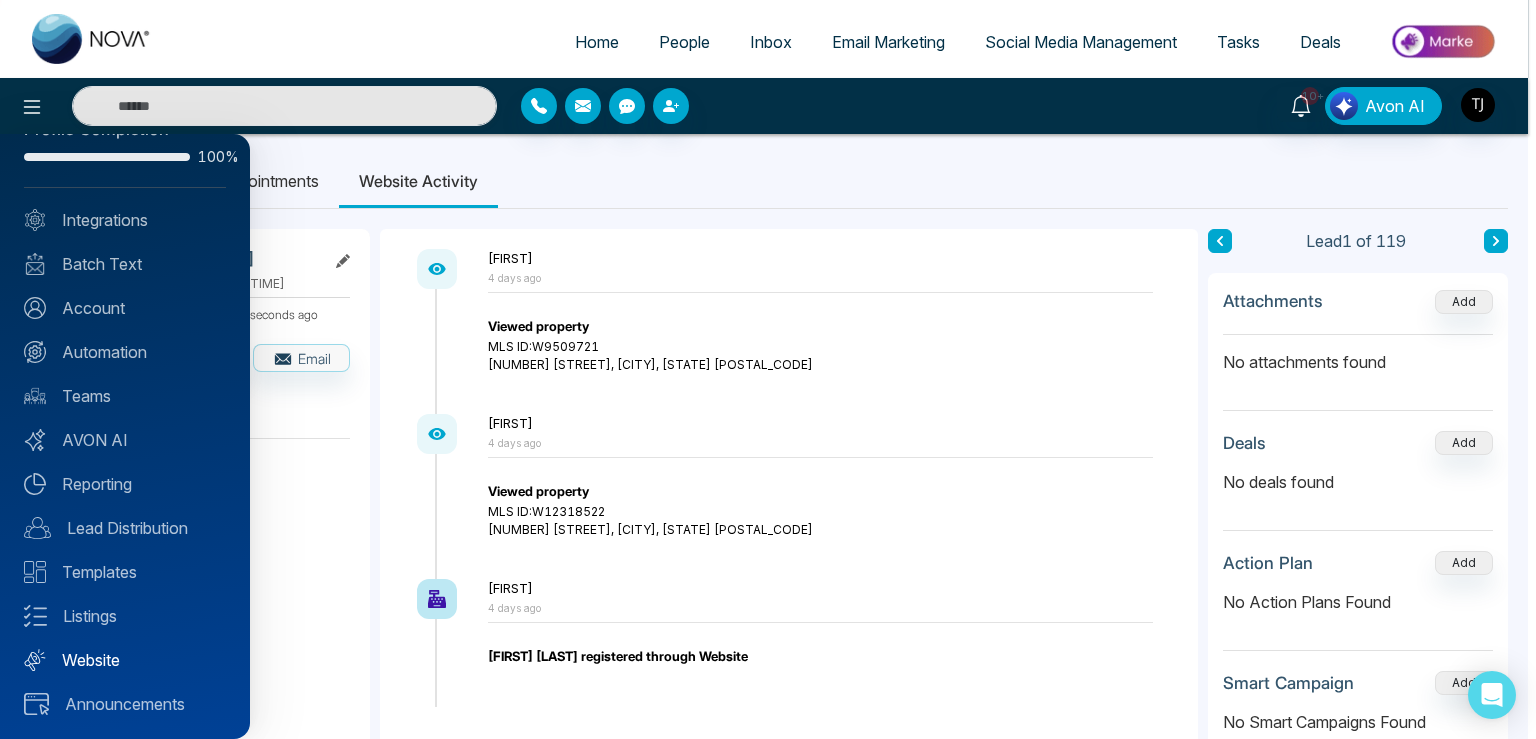 click on "Website" at bounding box center [125, 660] 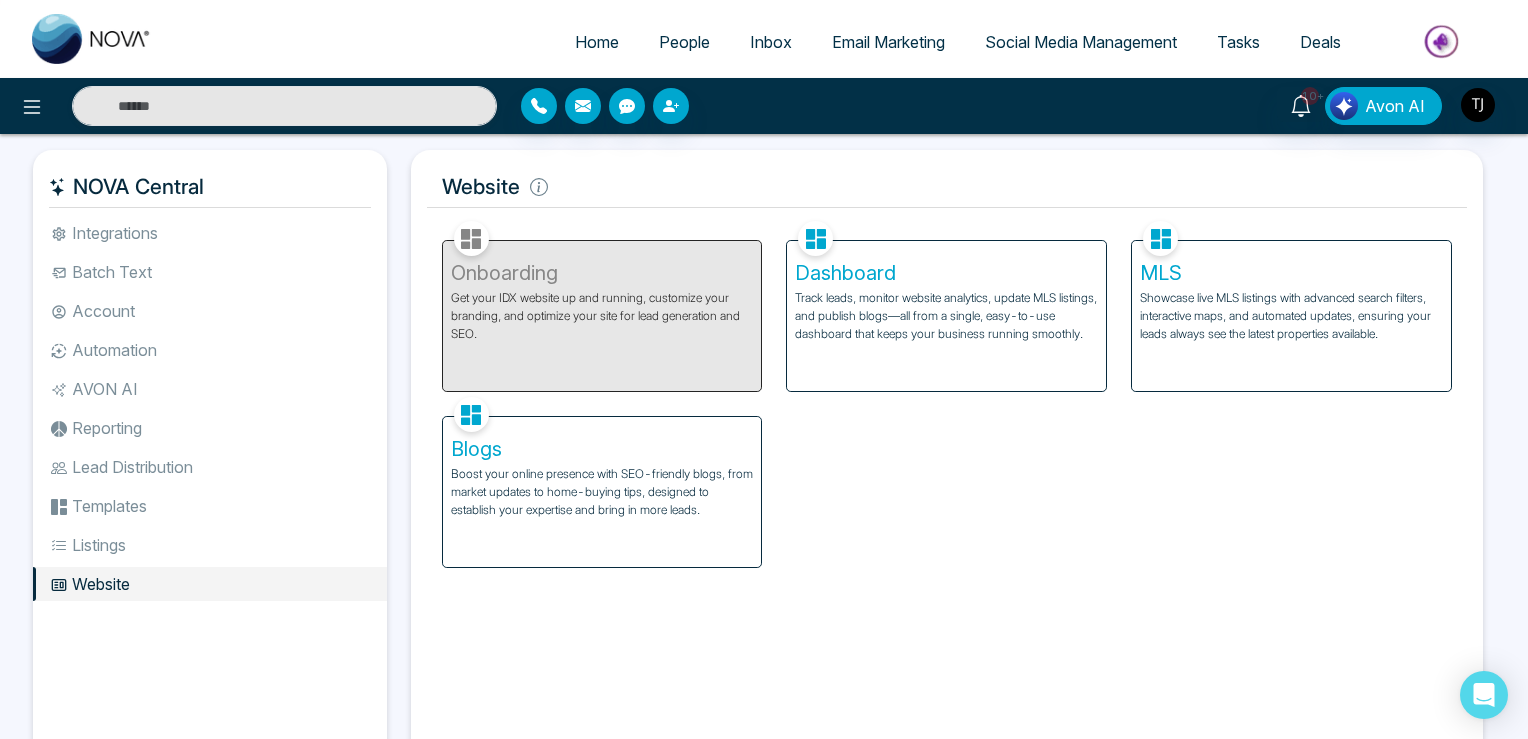click on "Track leads, monitor website analytics, update MLS listings, and publish blogs—all from a single, easy-to-use dashboard that keeps your business running smoothly." at bounding box center (946, 316) 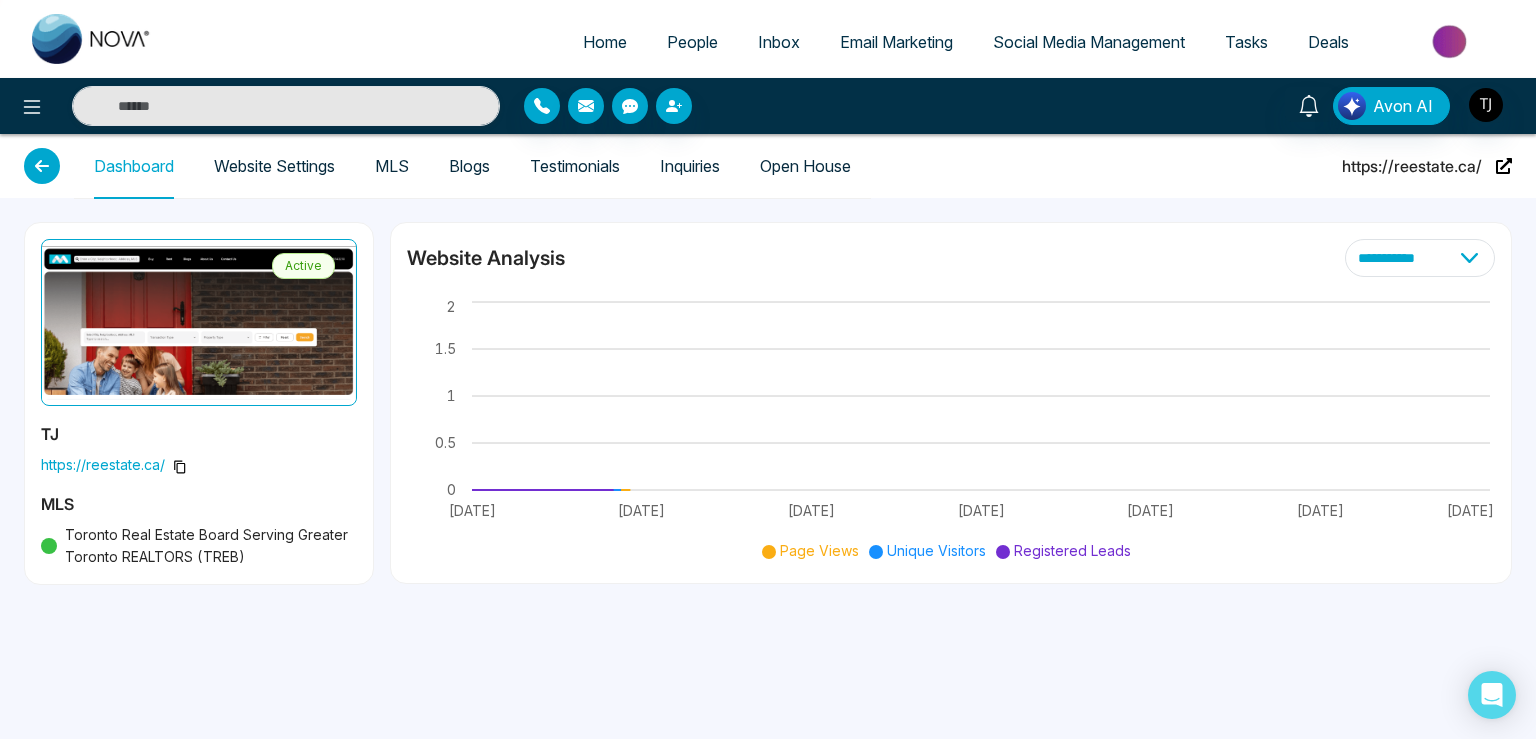 click on "https://reestate.ca/" at bounding box center (1412, 166) 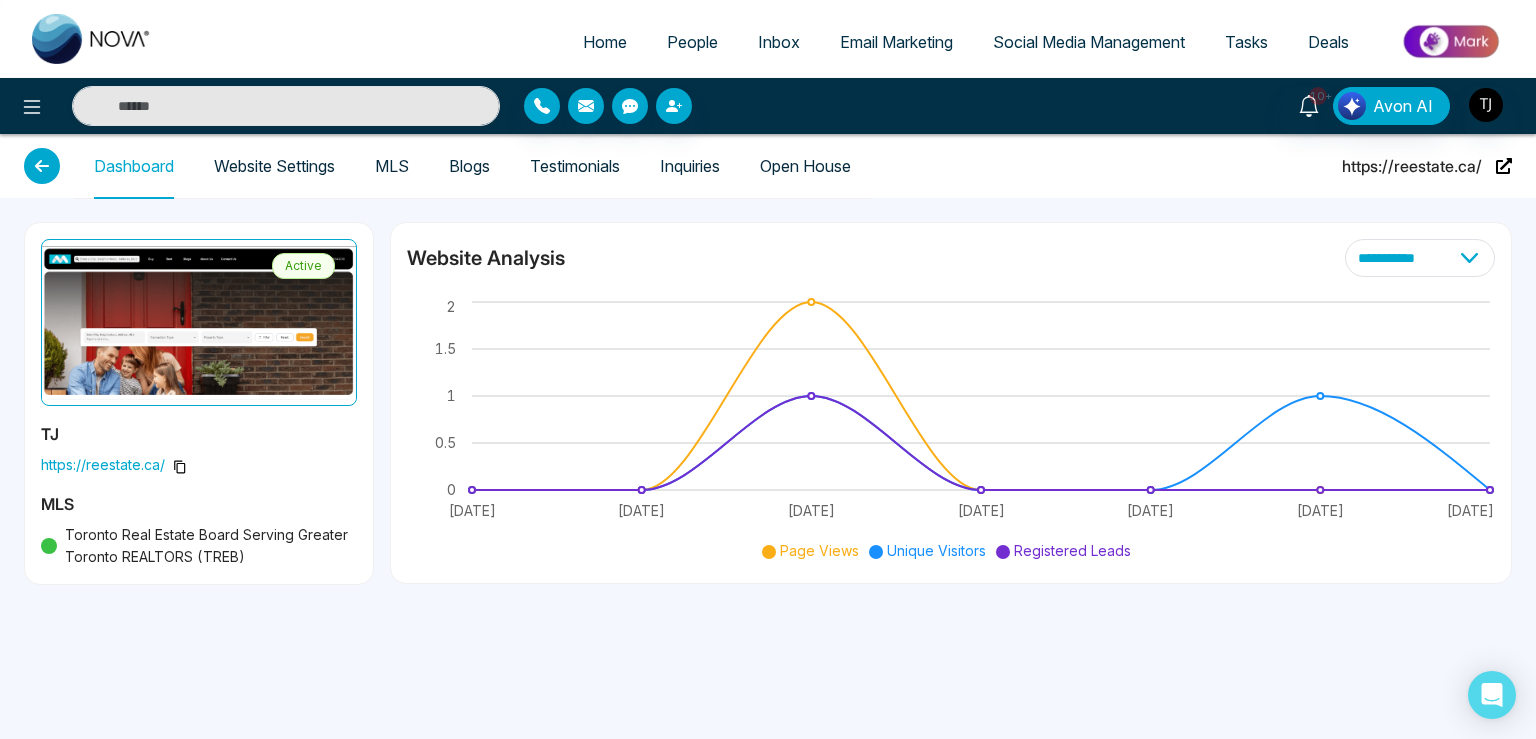 click on "People" at bounding box center (692, 42) 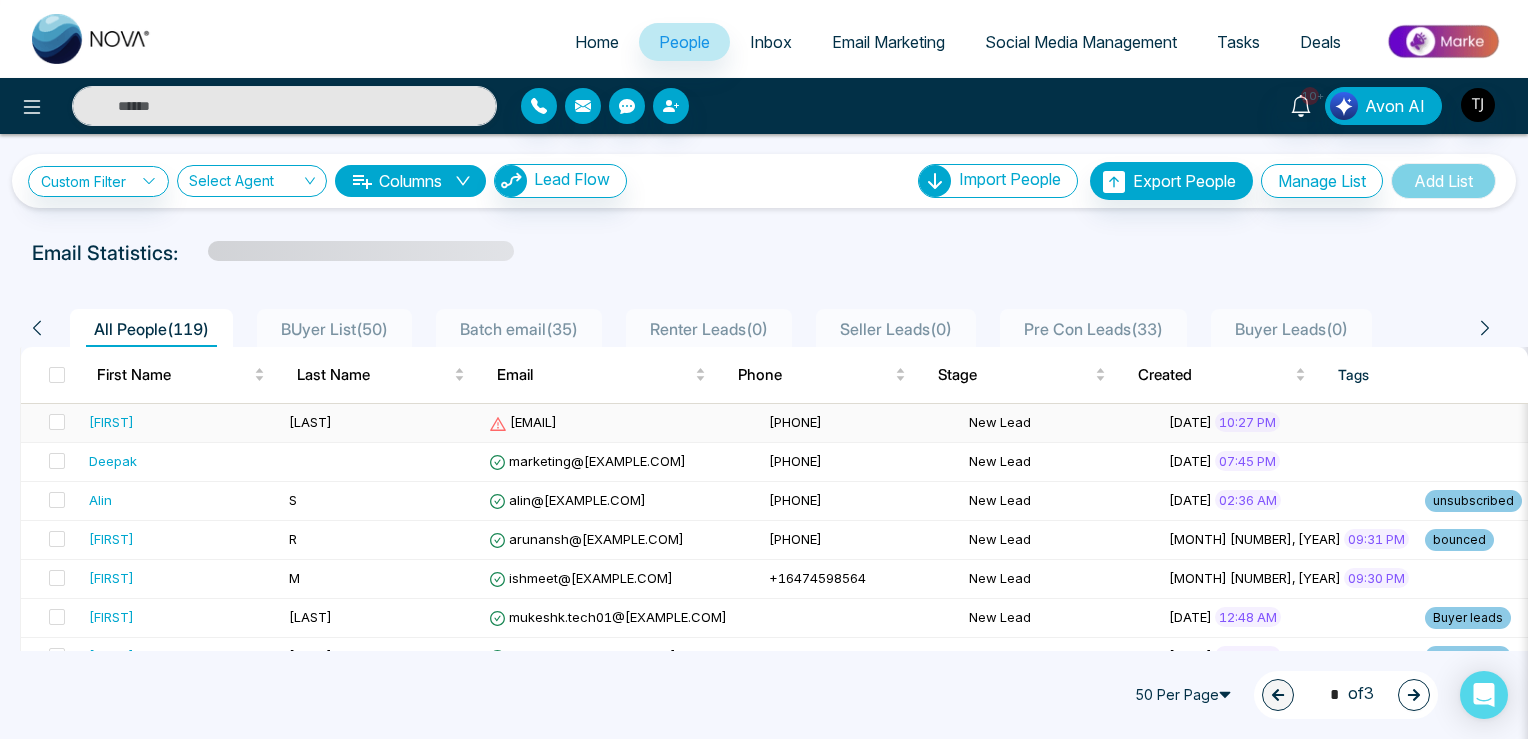 click on "[EMAIL]" at bounding box center [523, 422] 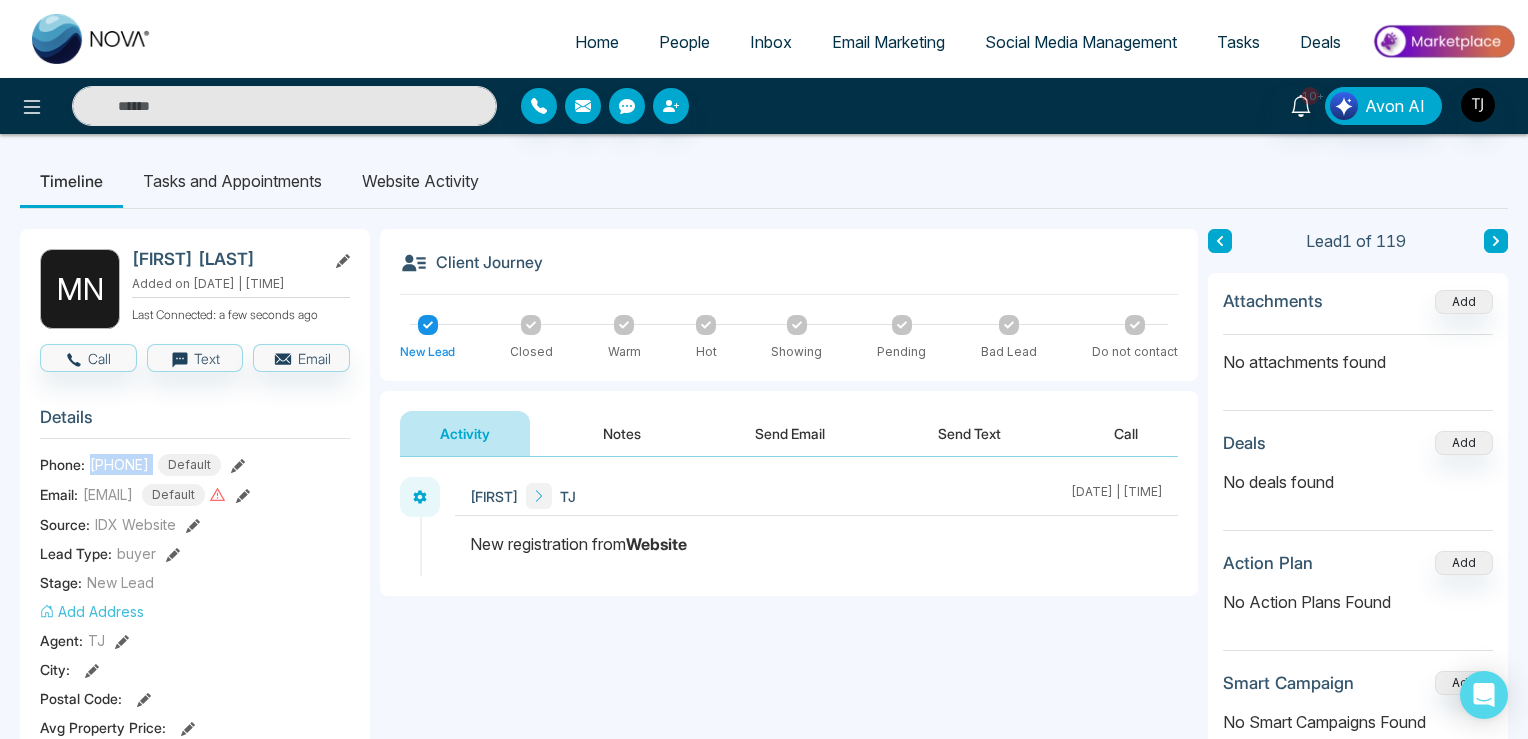 drag, startPoint x: 81, startPoint y: 449, endPoint x: 213, endPoint y: 449, distance: 132 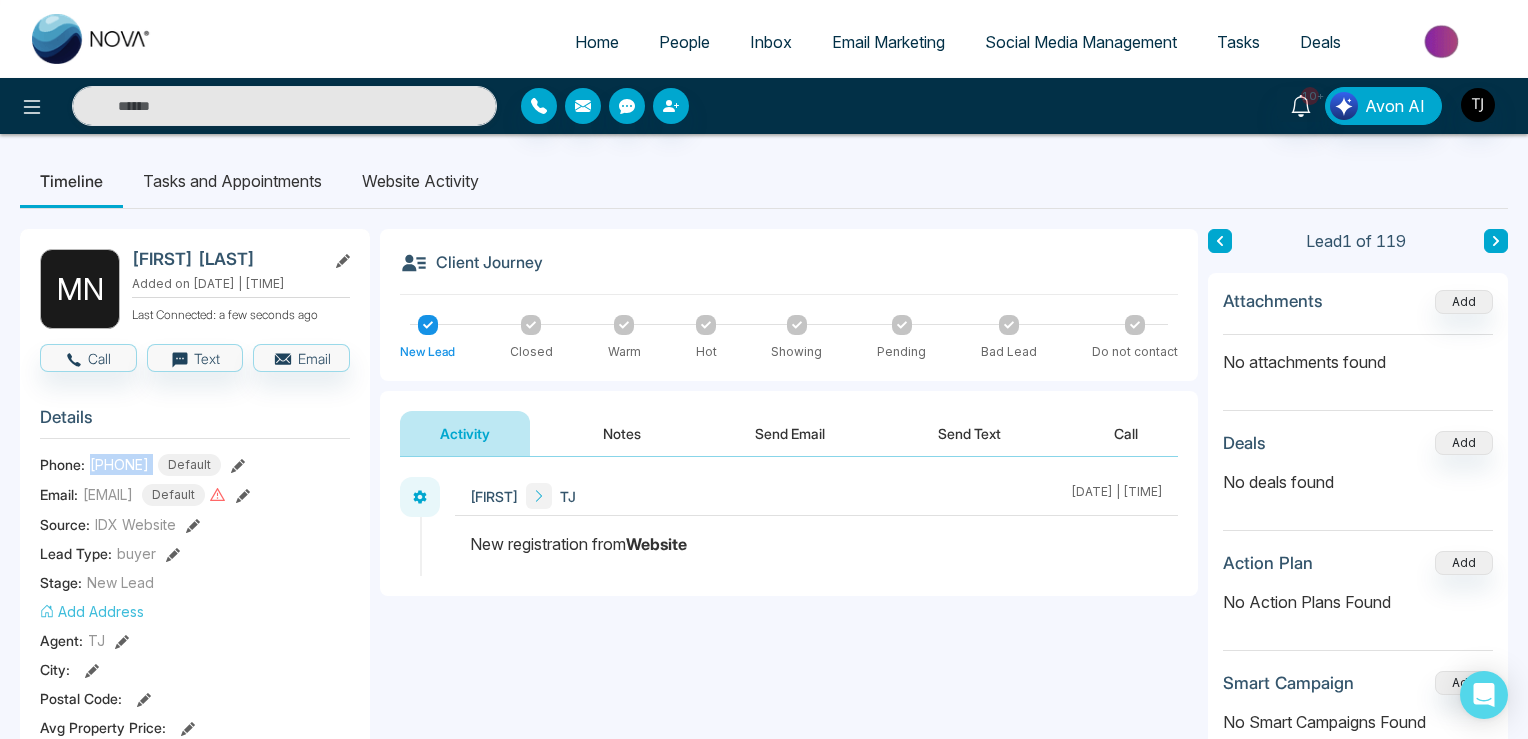 click on "**********" at bounding box center [764, 369] 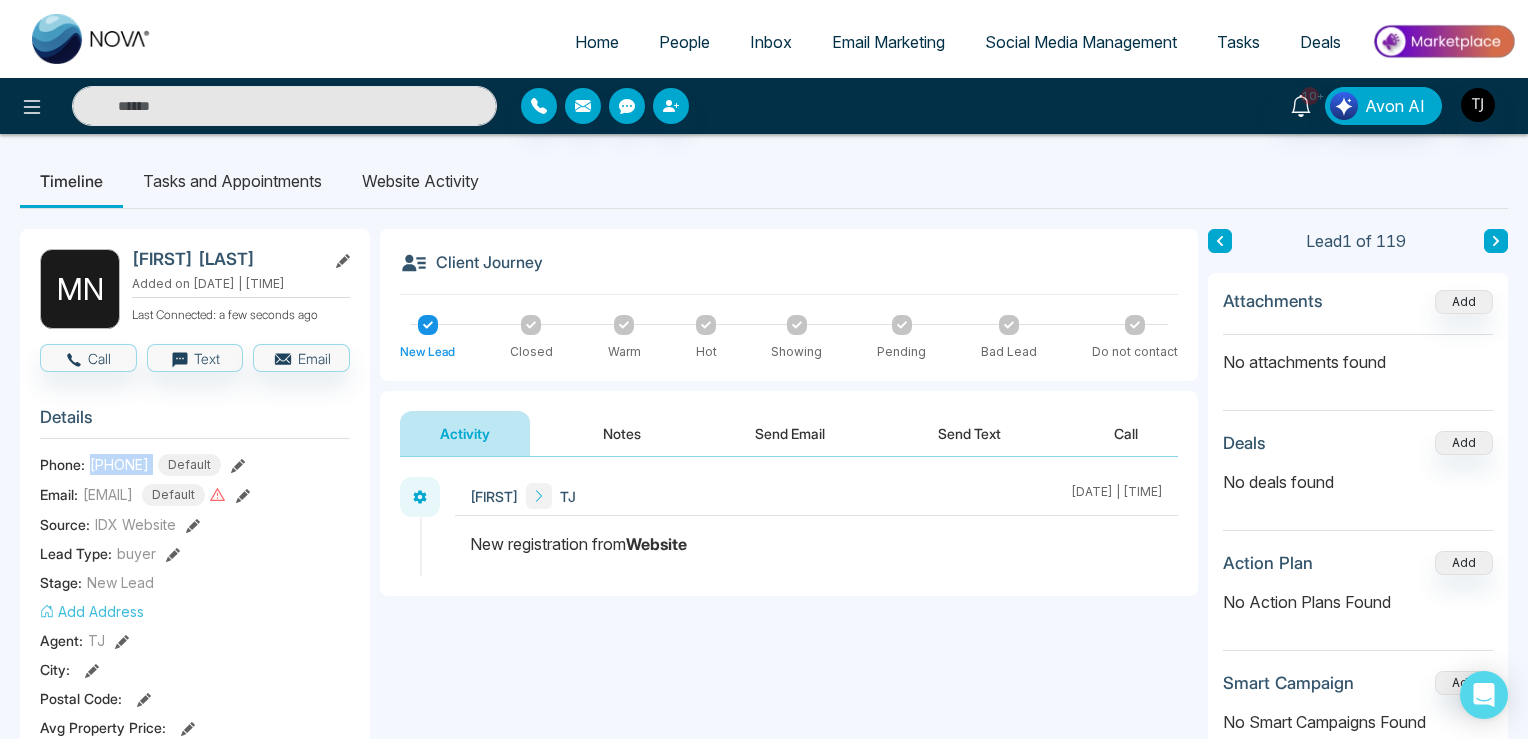 click on "Details Phone: [PHONE] Default Email: [EMAIL] Default Source: IDX Website Lead Type: buyer Stage: New Lead Add Address Agent: TJ City : Postal Code : Avg Property Price : Buy Area : Home Type : Start Date : Last Contact Date : Province : Timeframe : Urgency :" at bounding box center (195, 670) 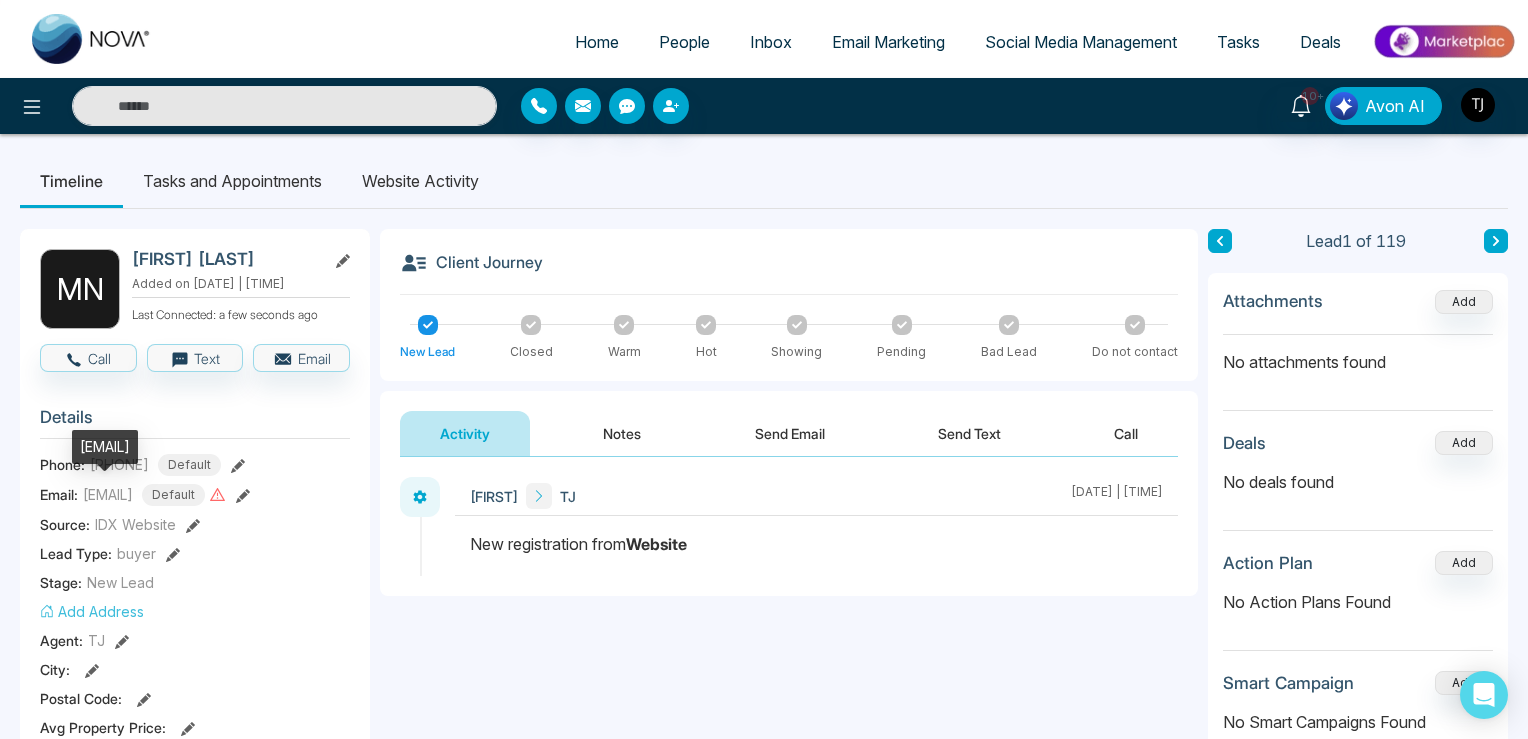 copy on "[EMAIL]" 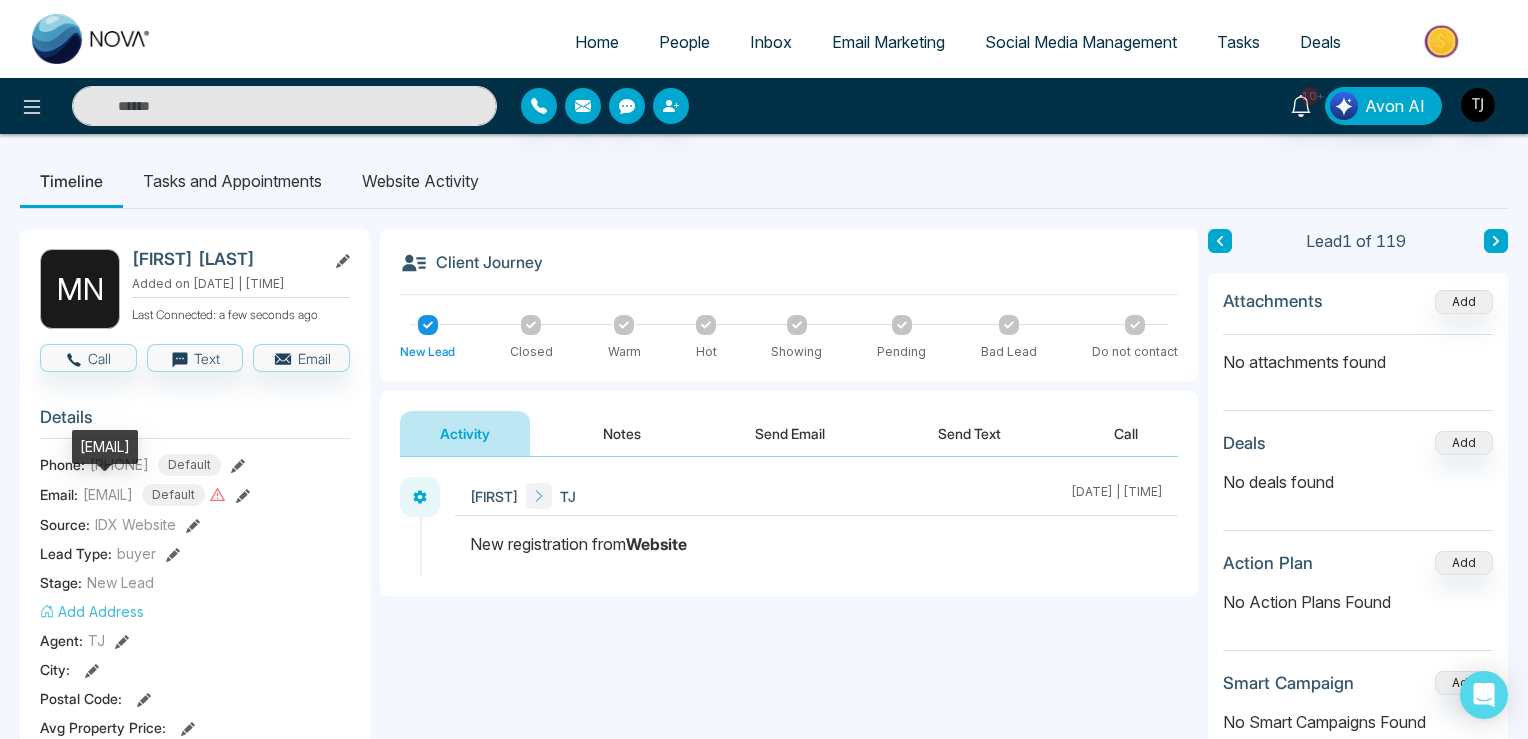 drag, startPoint x: 236, startPoint y: 446, endPoint x: 85, endPoint y: 439, distance: 151.16217 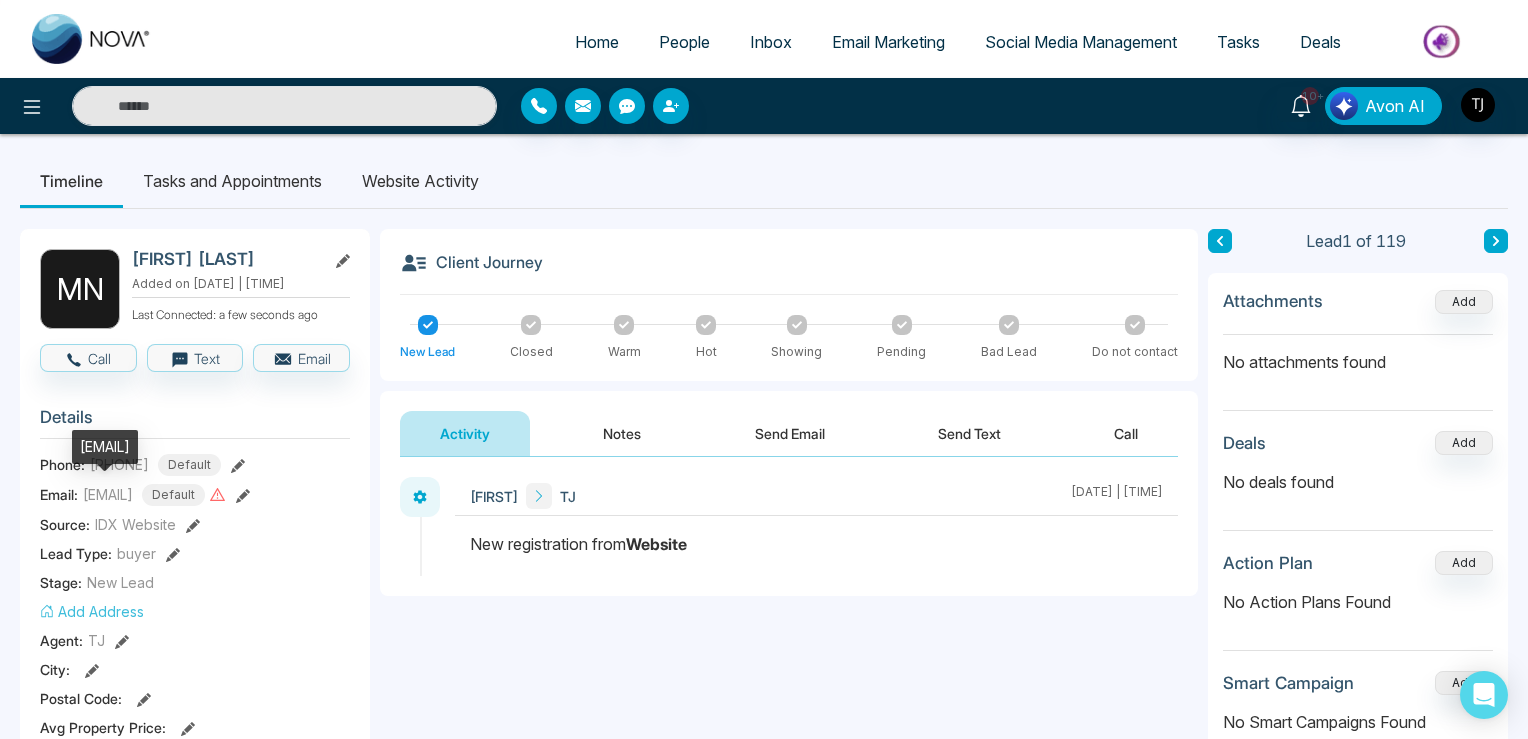 click on "[EMAIL]" at bounding box center [105, 447] 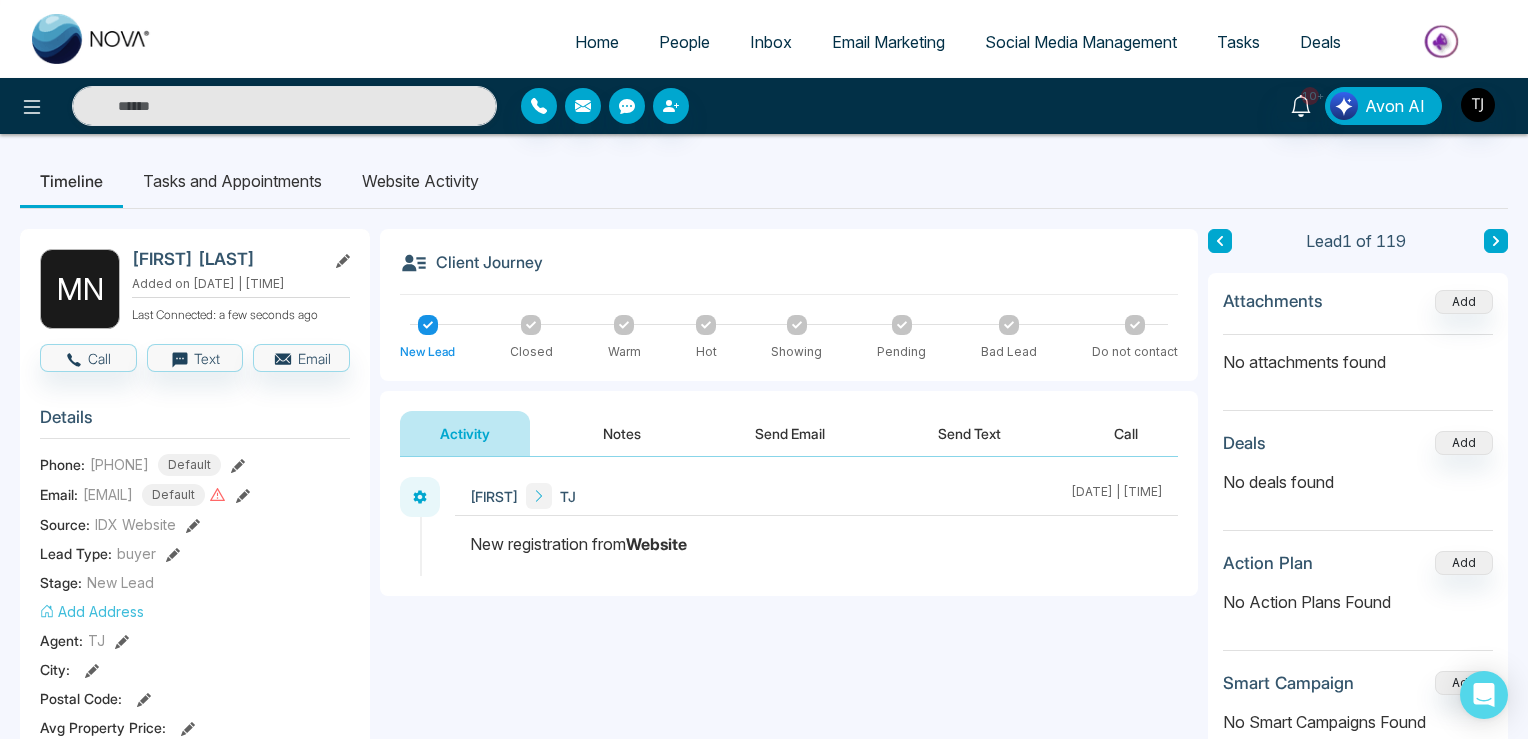 click on "Website Activity" at bounding box center [420, 181] 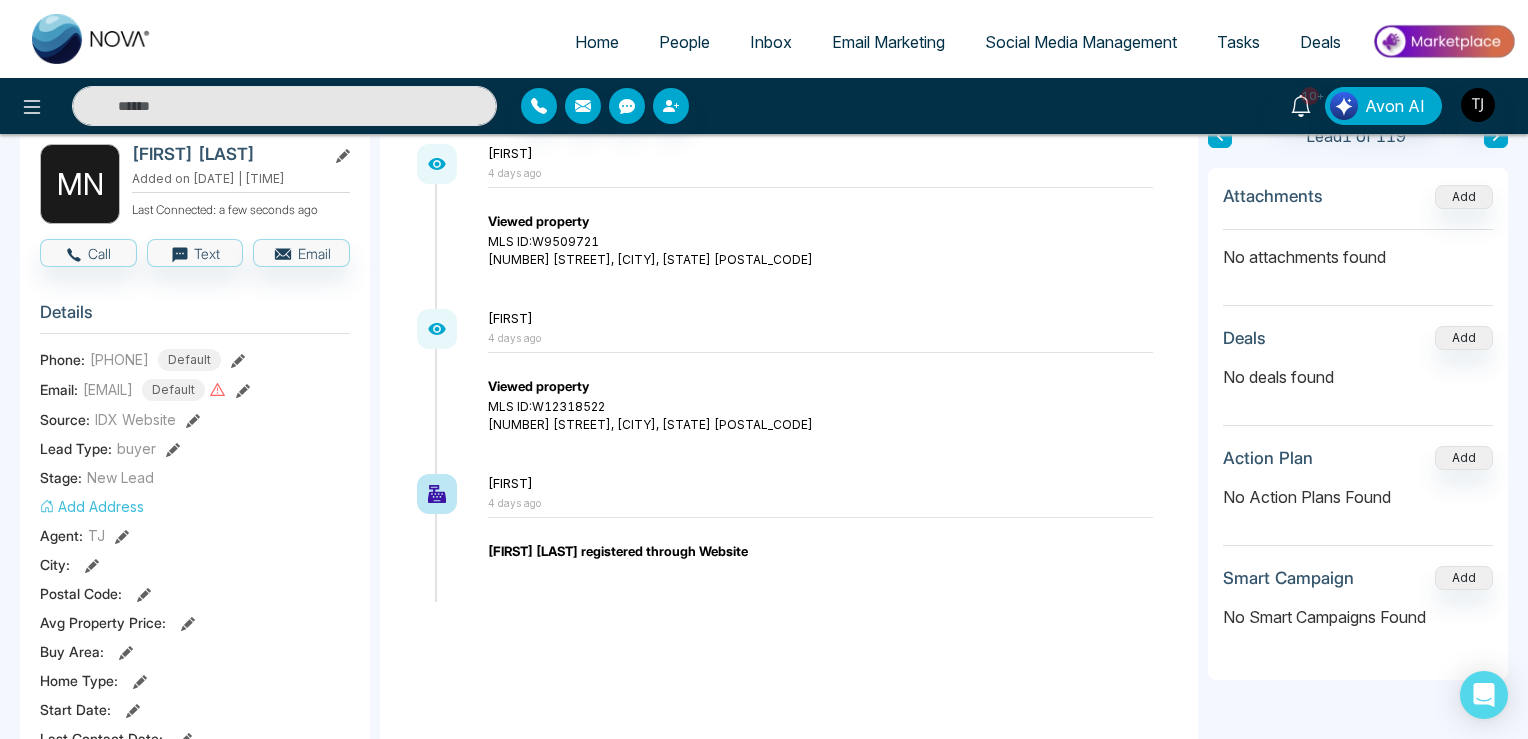 scroll, scrollTop: 0, scrollLeft: 0, axis: both 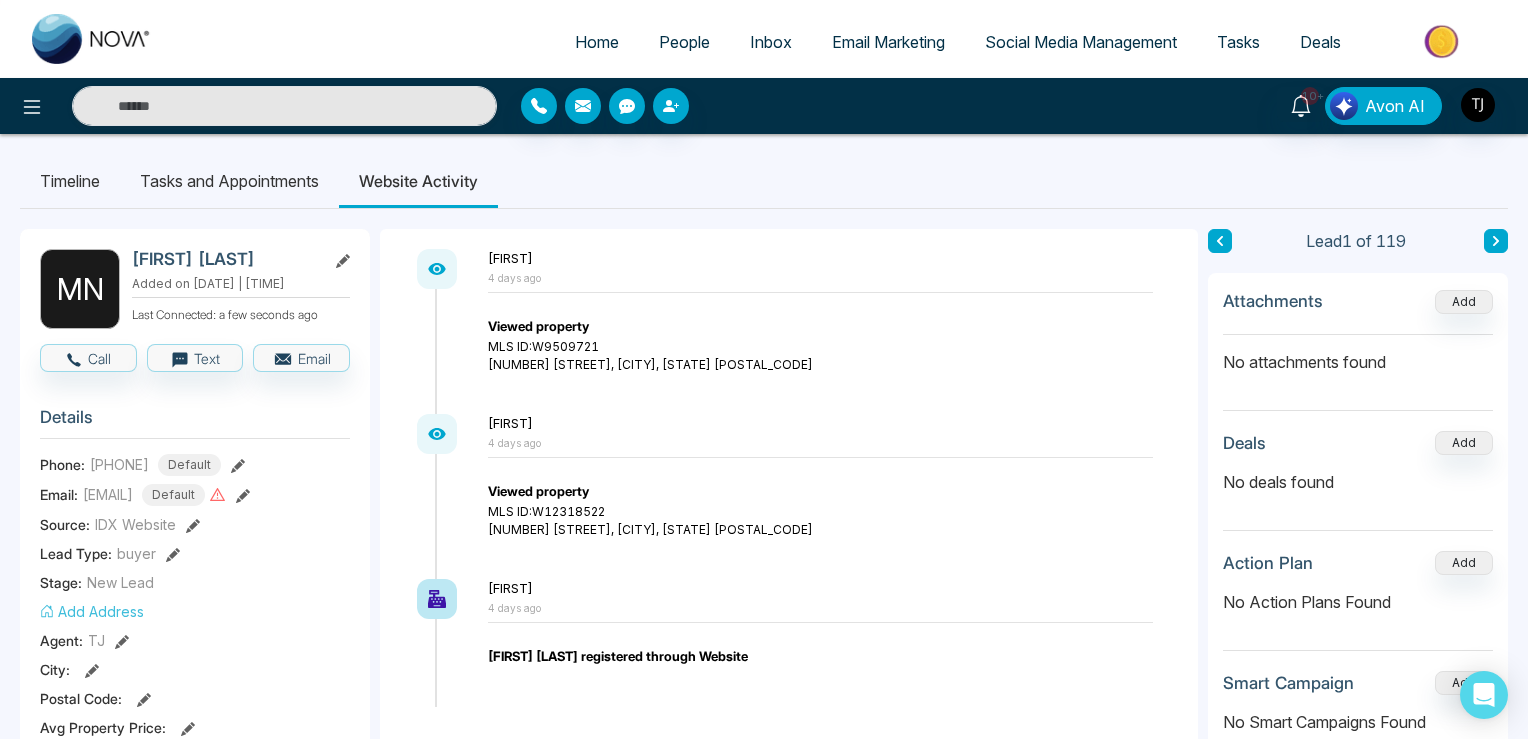 click on "Home People Inbox Email Marketing Social Media Management Tasks Deals" at bounding box center [844, 43] 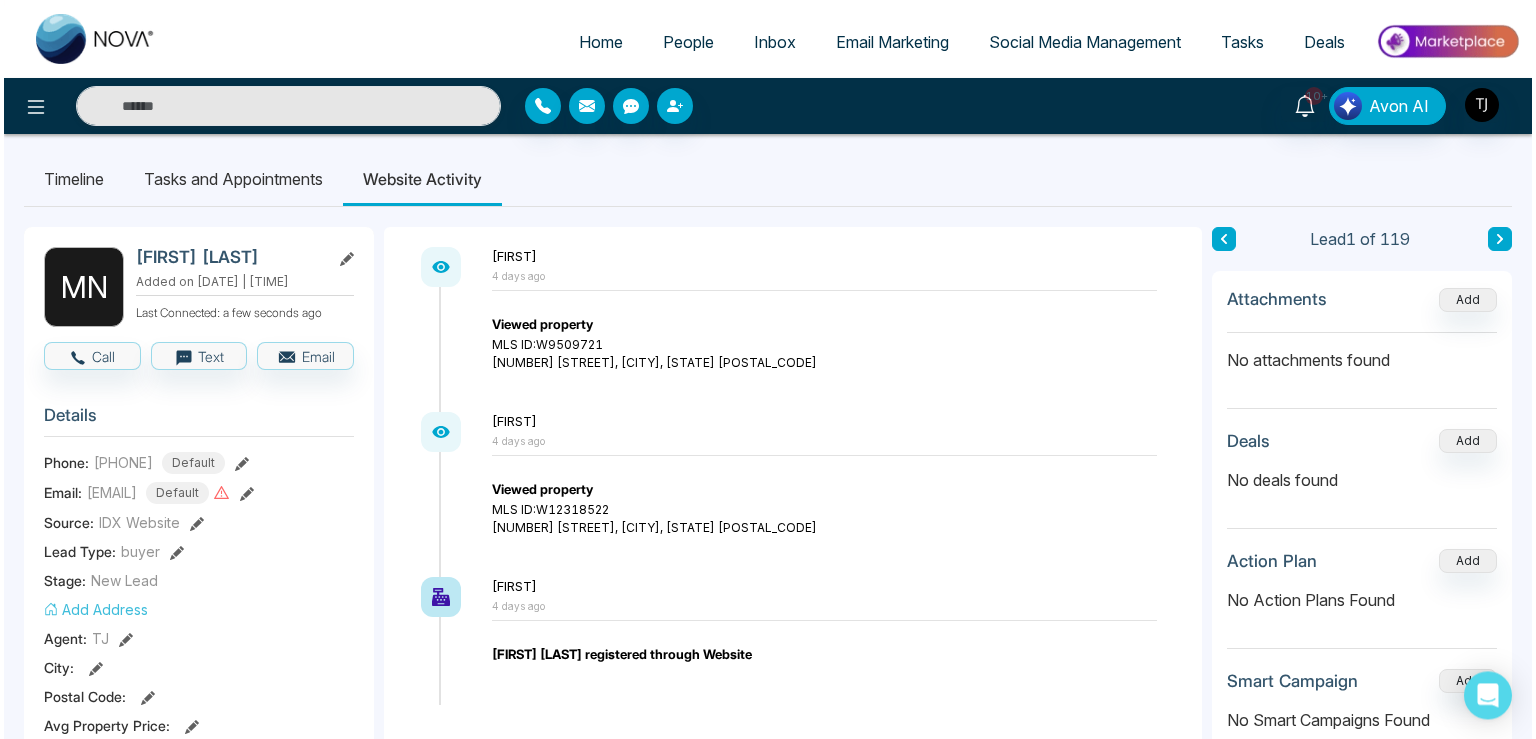 scroll, scrollTop: 0, scrollLeft: 0, axis: both 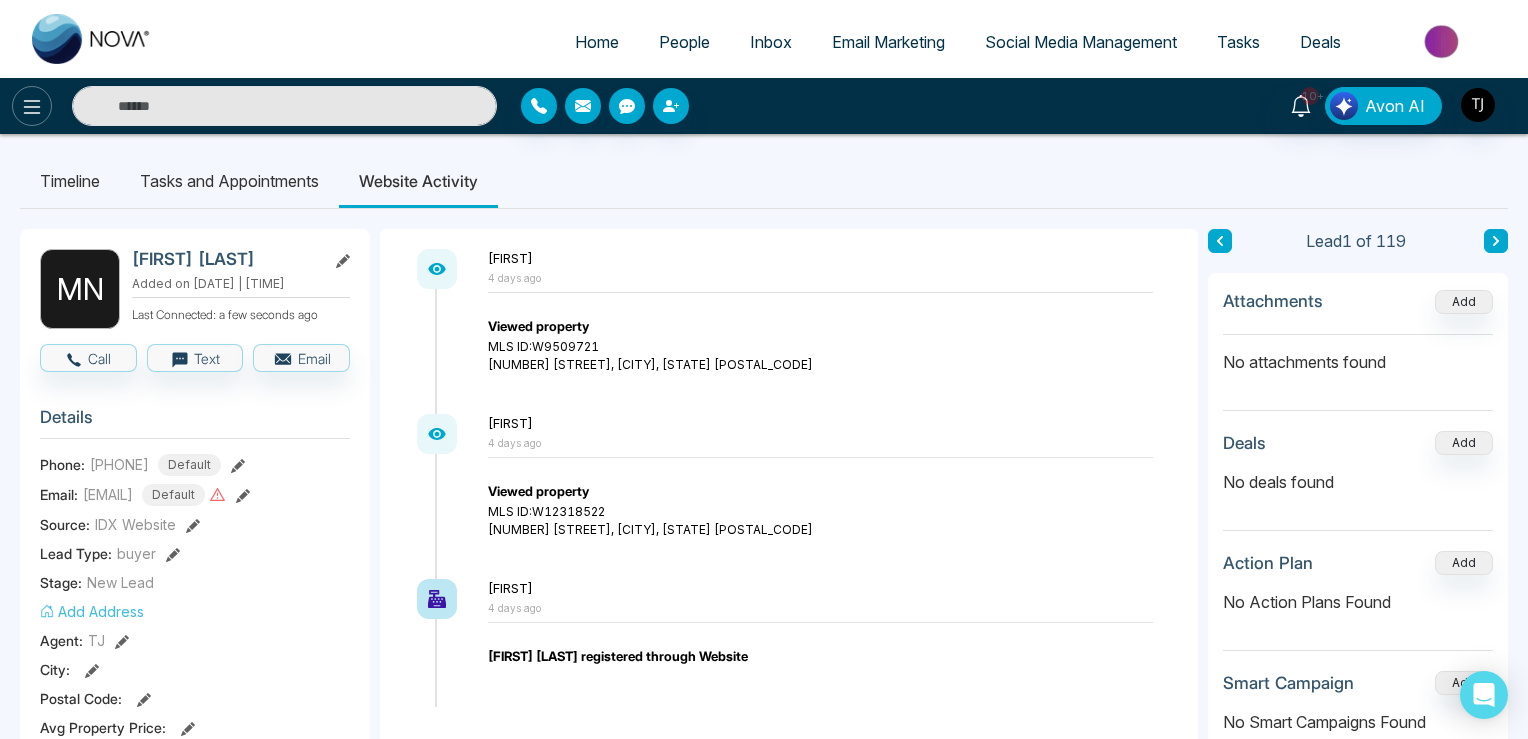 click 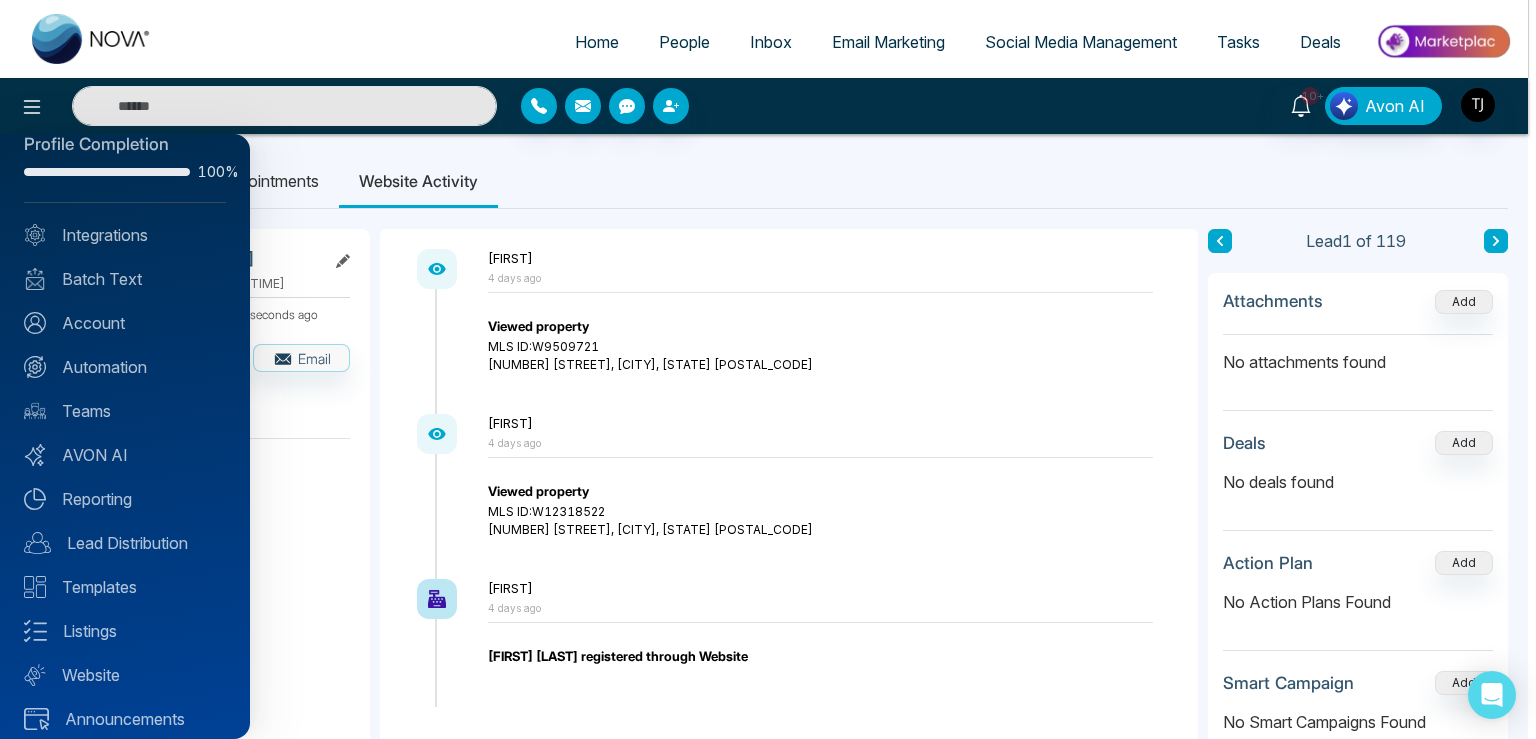 scroll, scrollTop: 47, scrollLeft: 0, axis: vertical 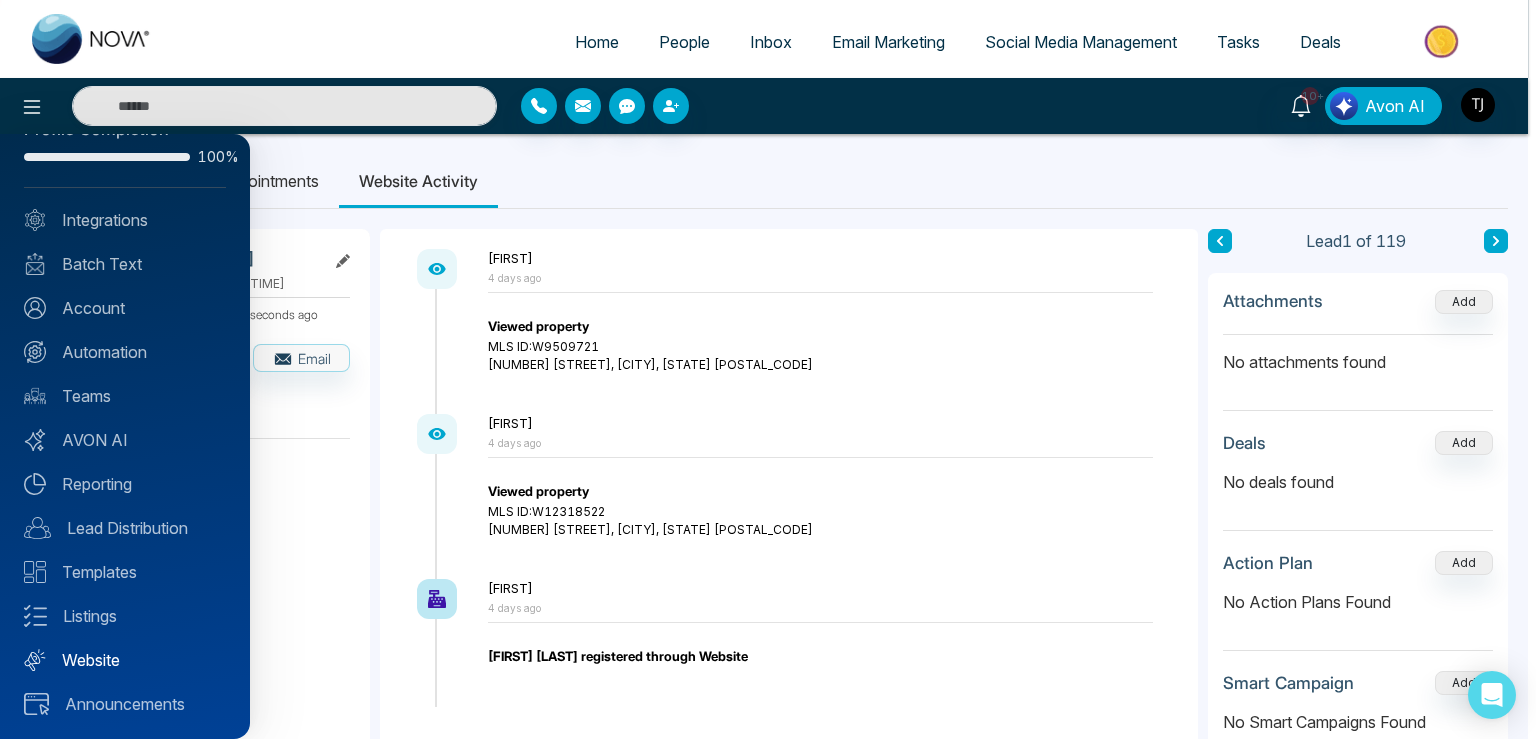click on "Website" at bounding box center (125, 660) 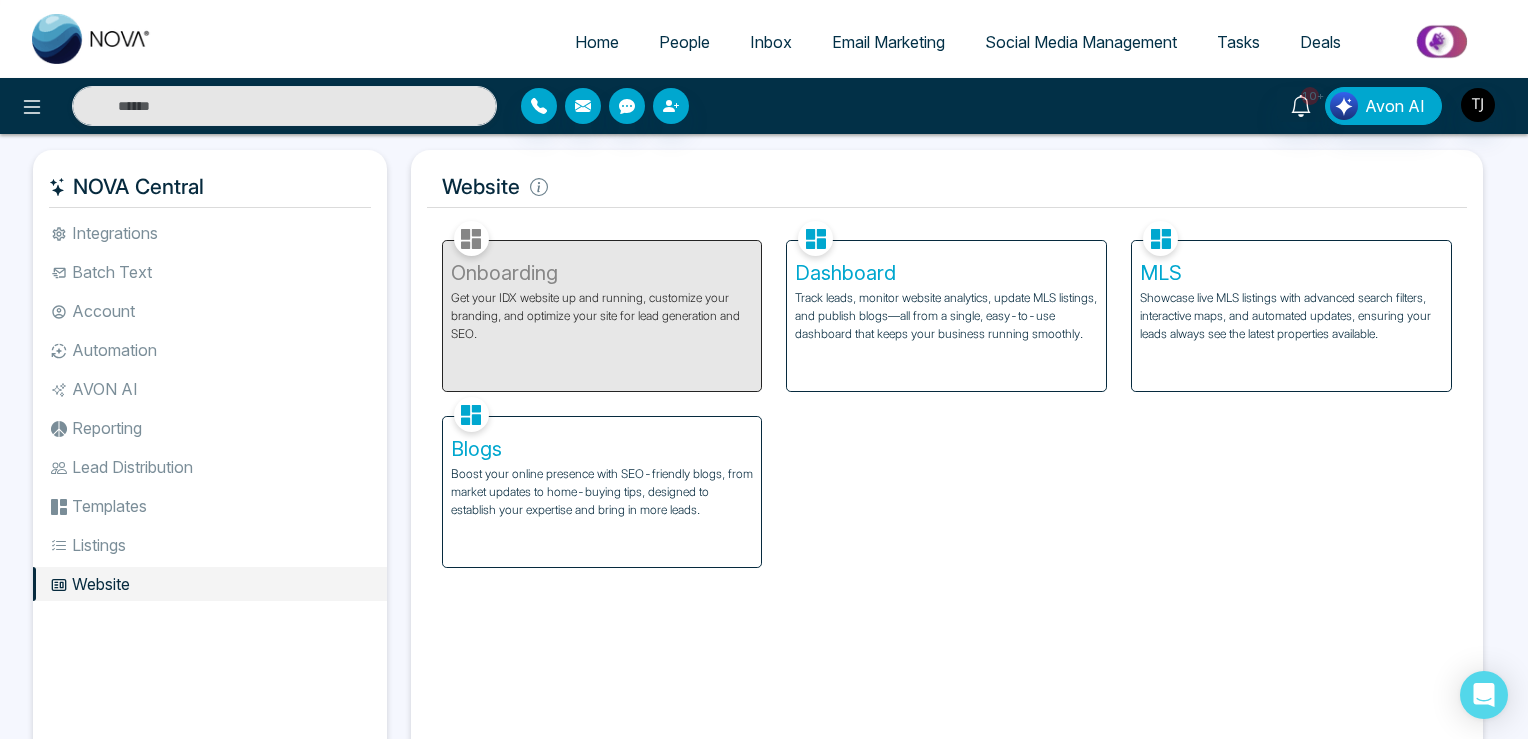 click on "Track leads, monitor website analytics, update MLS listings, and publish blogs—all from a single, easy-to-use dashboard that keeps your business running smoothly." at bounding box center [946, 316] 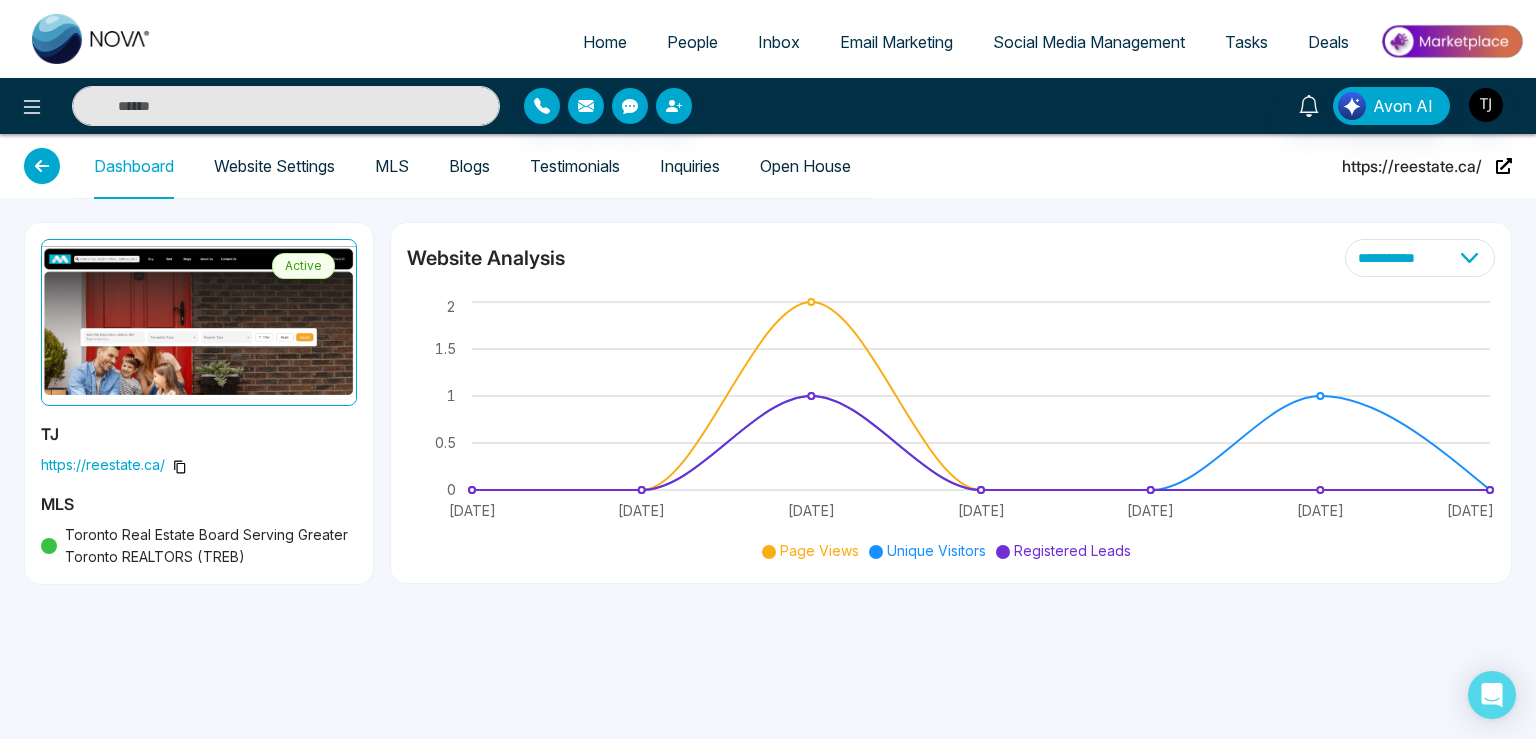 click on "Inquiries" at bounding box center [690, 166] 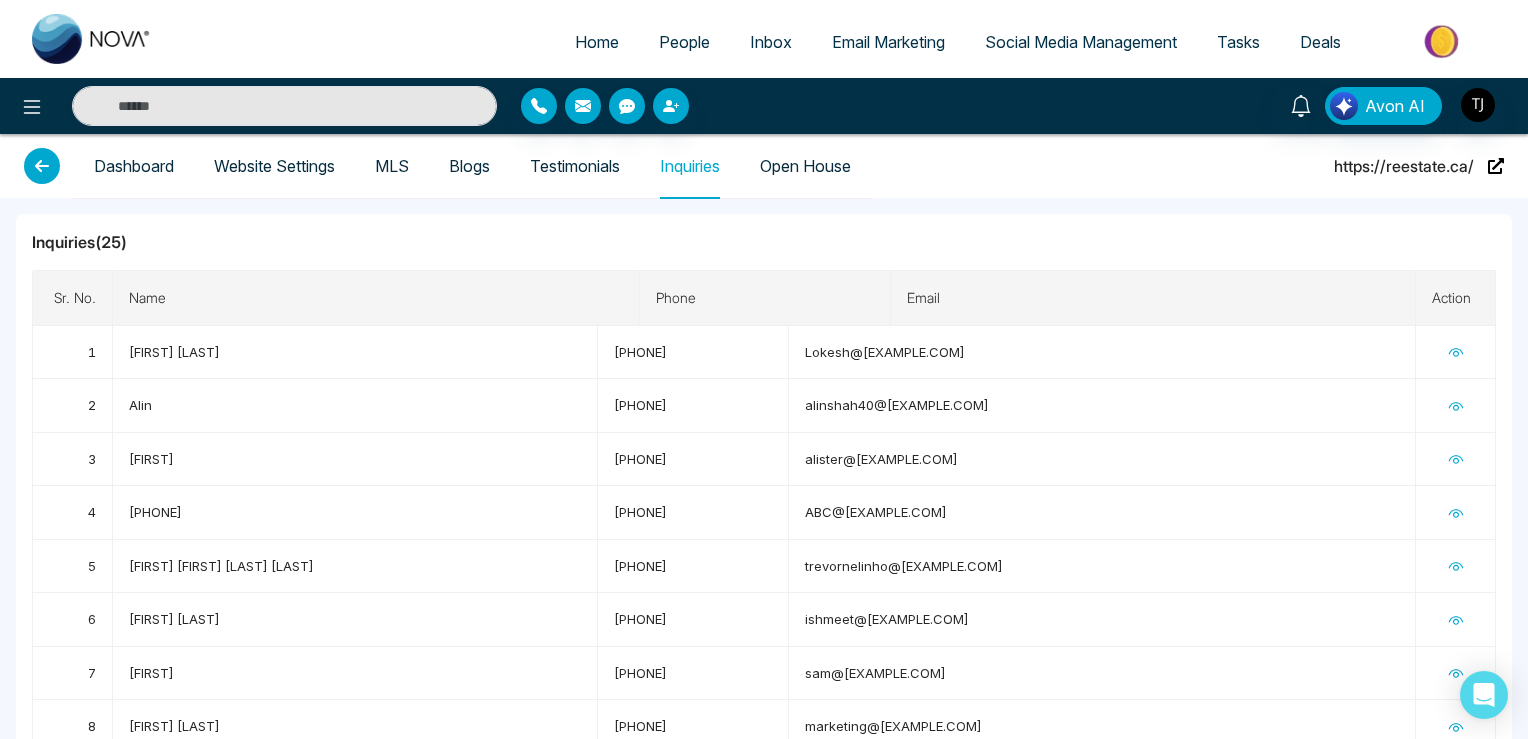 click on "Open House" at bounding box center [805, 166] 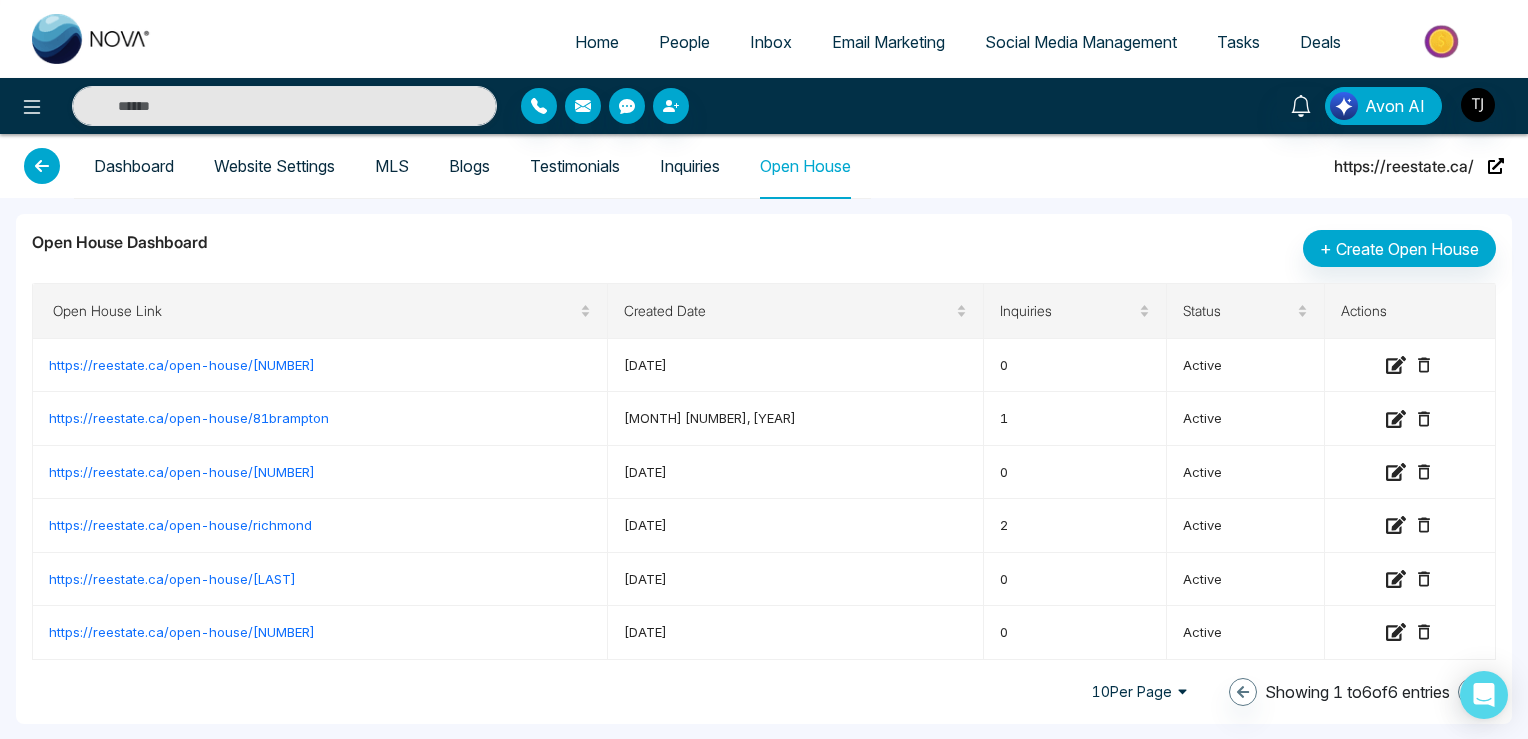 click on "Testimonials" at bounding box center (575, 166) 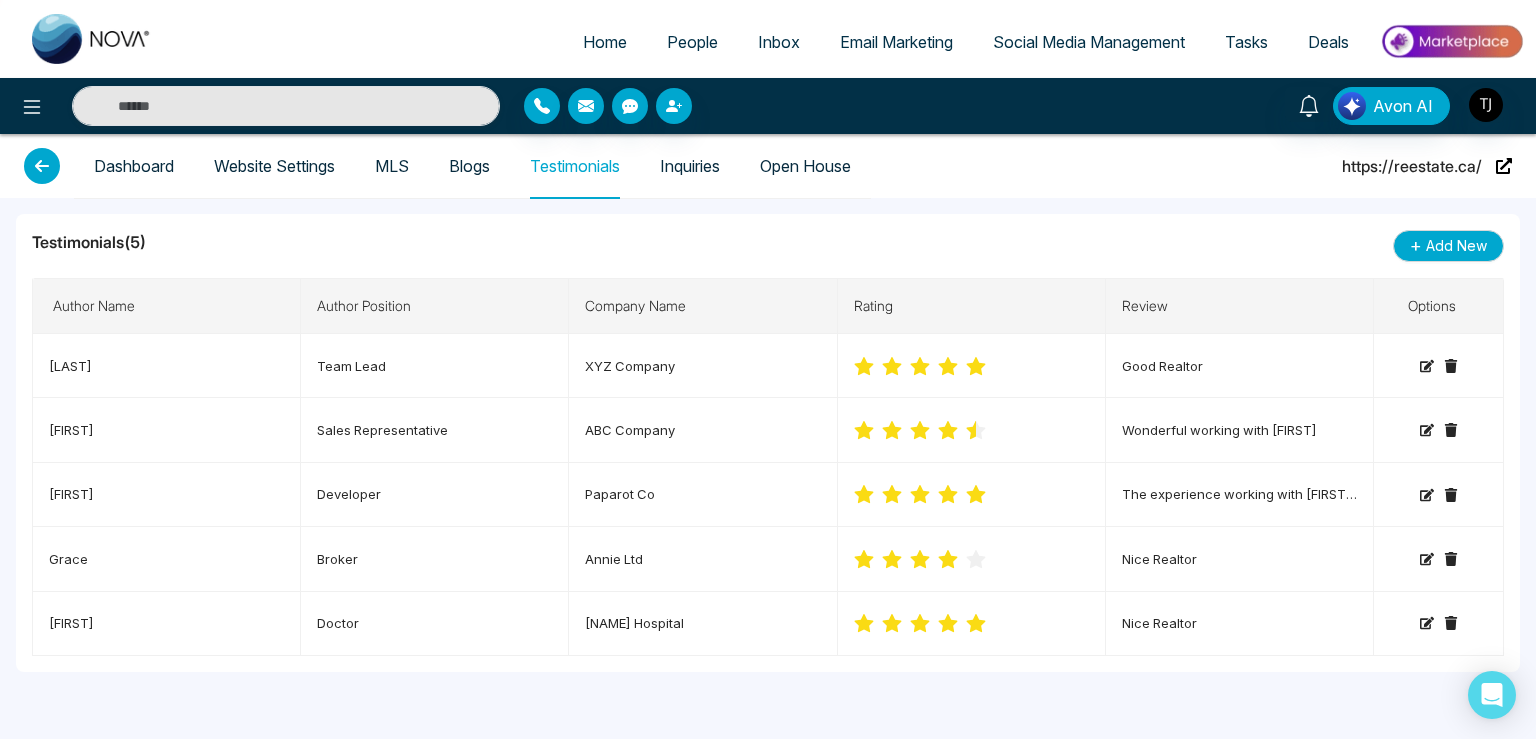 click on "Dashboard" at bounding box center [134, 166] 